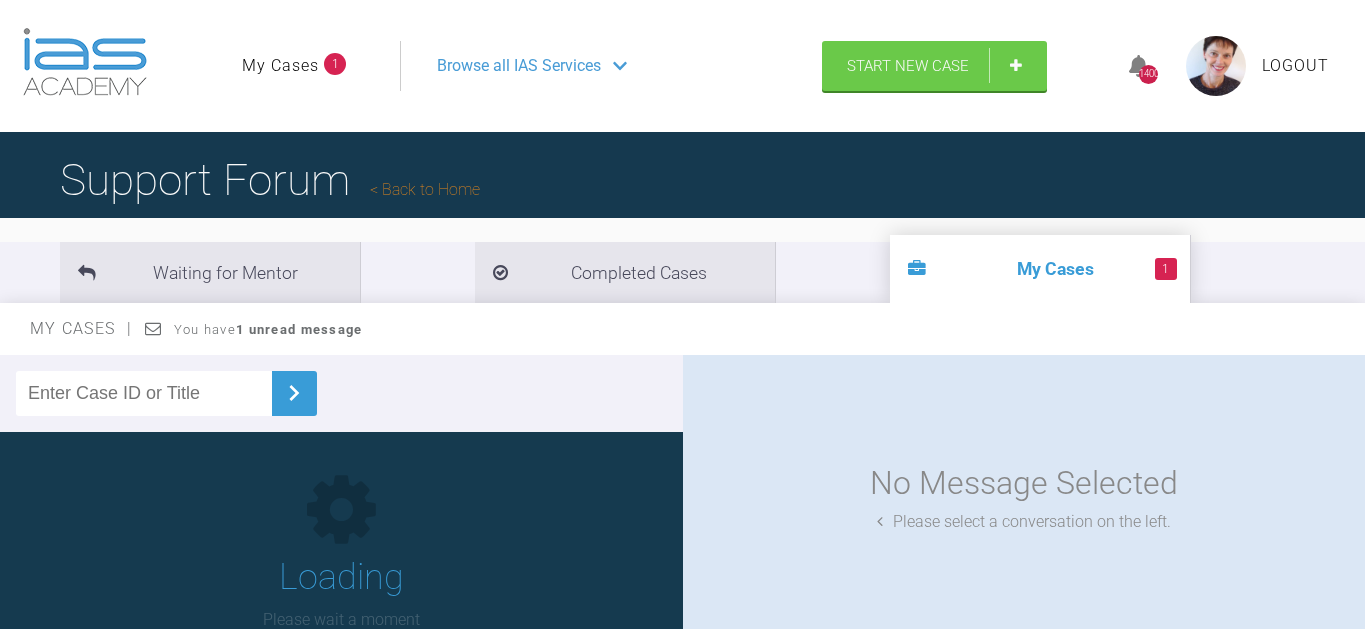 scroll, scrollTop: 0, scrollLeft: 0, axis: both 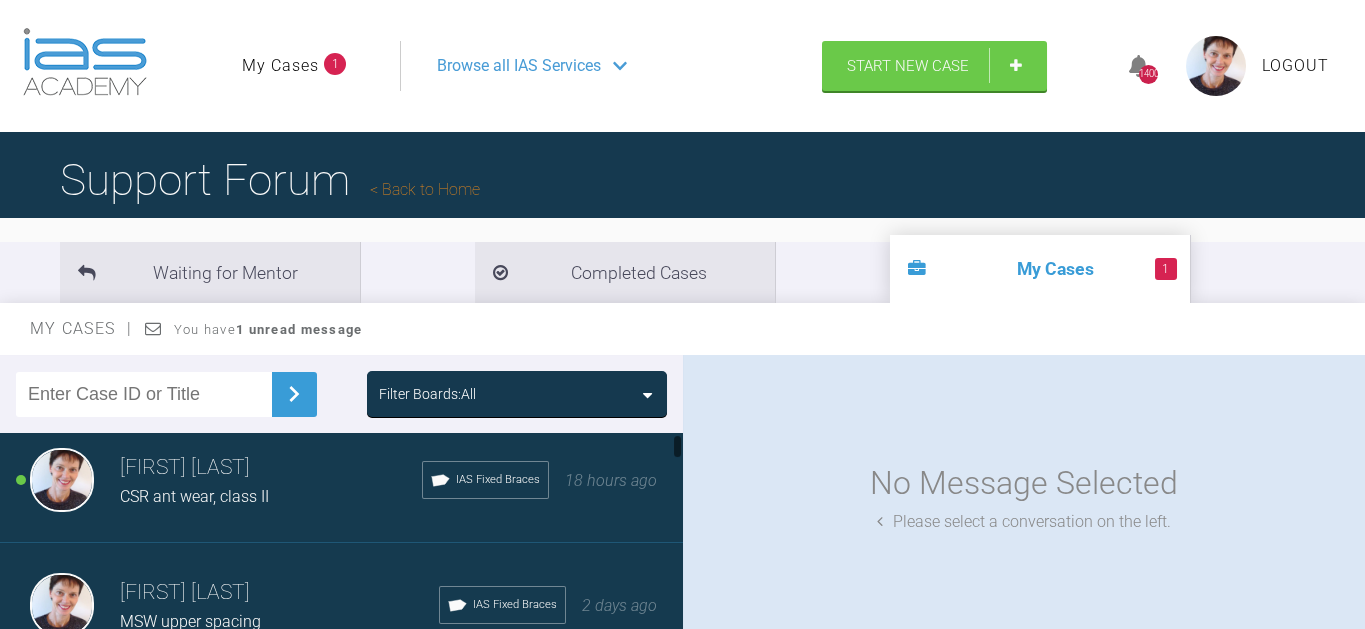 click on "[INITIALS] ant wear, class II" at bounding box center (271, 497) 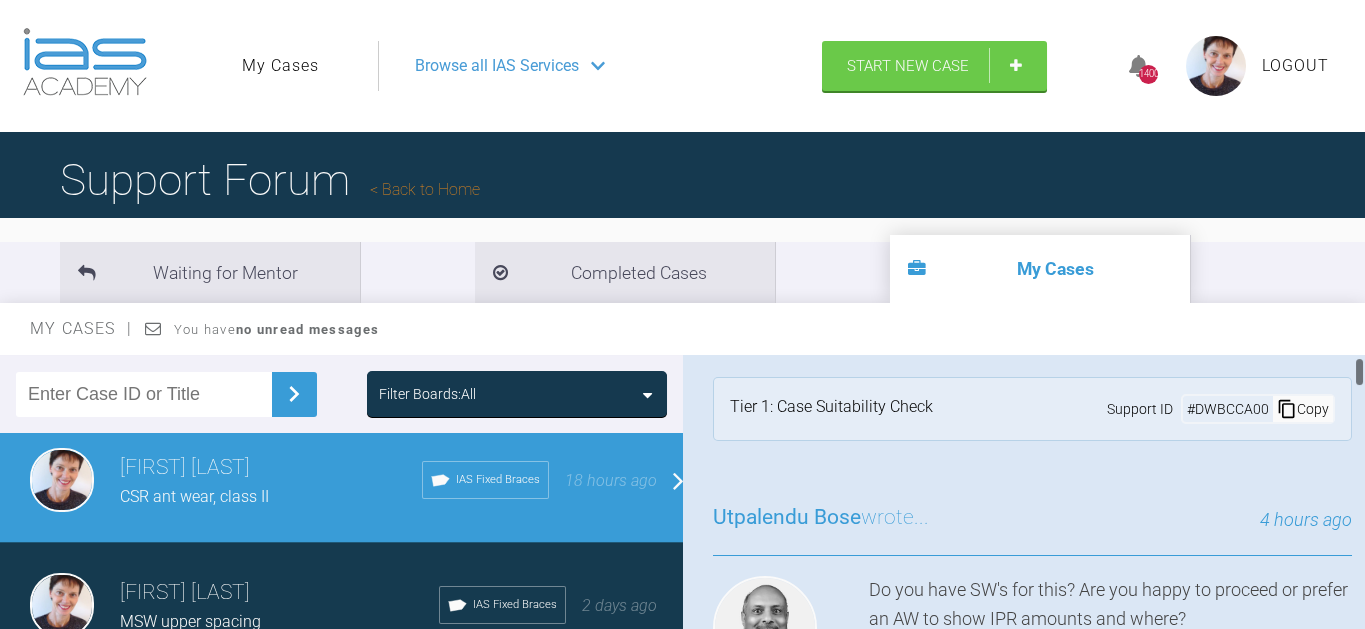 scroll, scrollTop: 0, scrollLeft: 0, axis: both 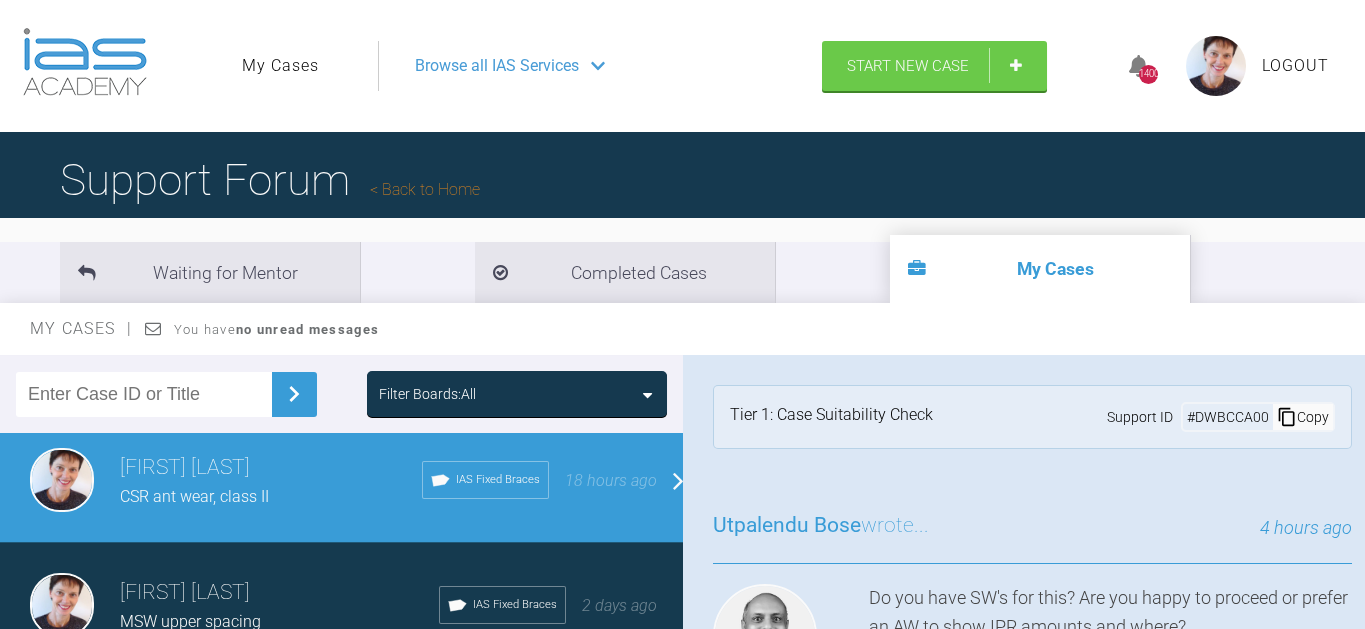 click on "My Cases" at bounding box center [280, 66] 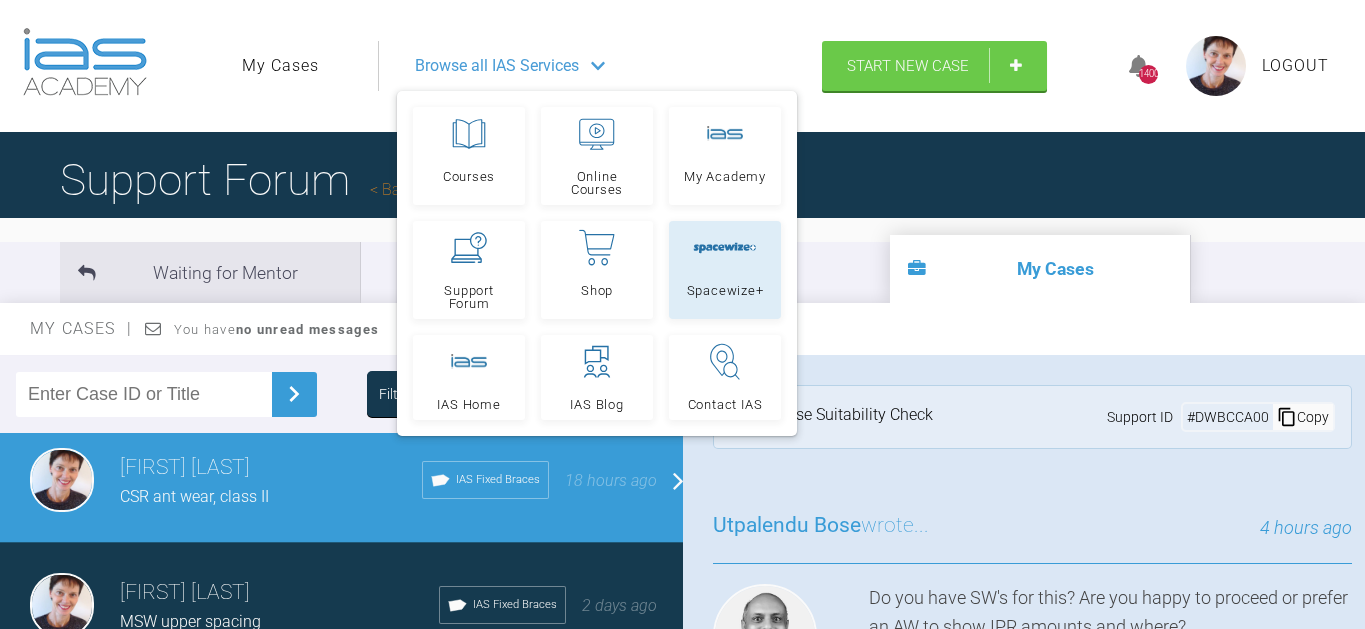 click at bounding box center (725, 248) 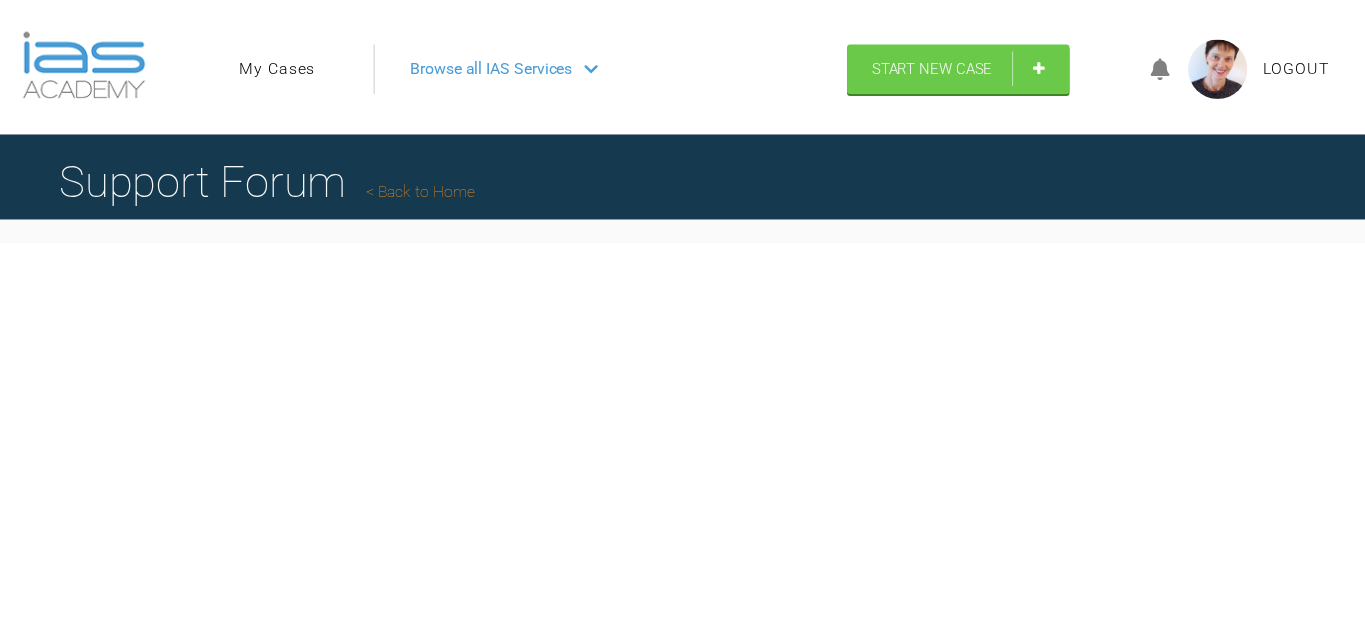 scroll, scrollTop: 0, scrollLeft: 0, axis: both 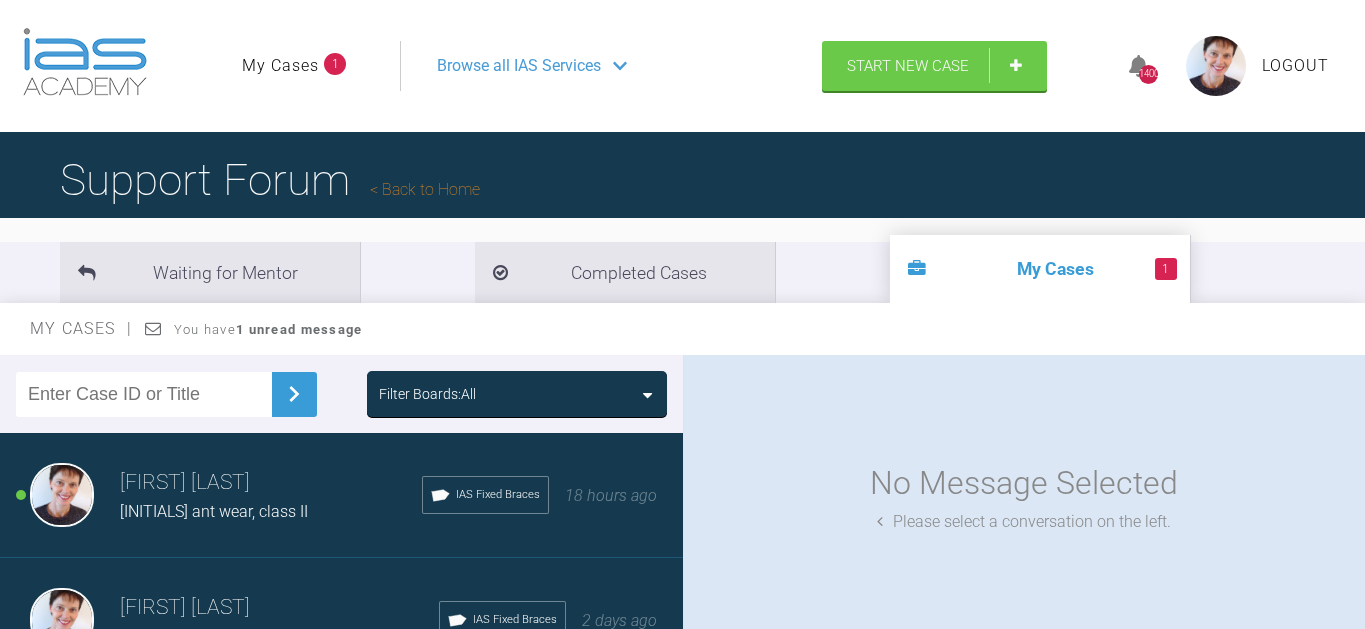 click 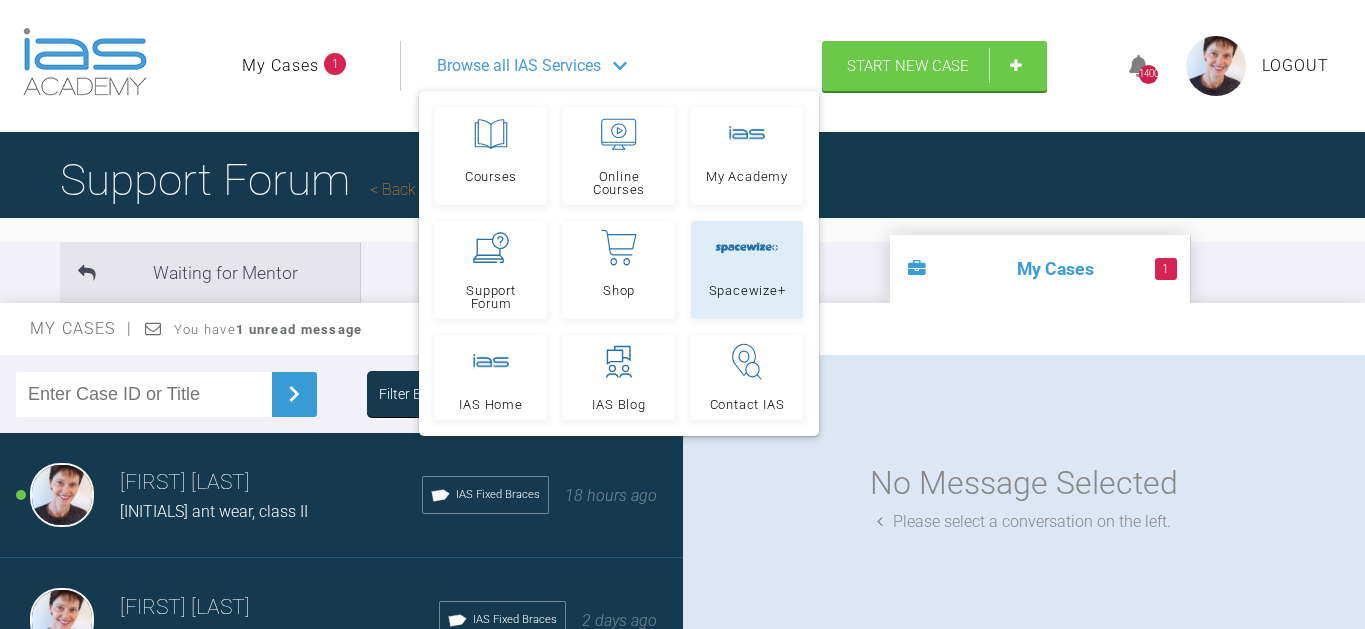 click at bounding box center [747, 248] 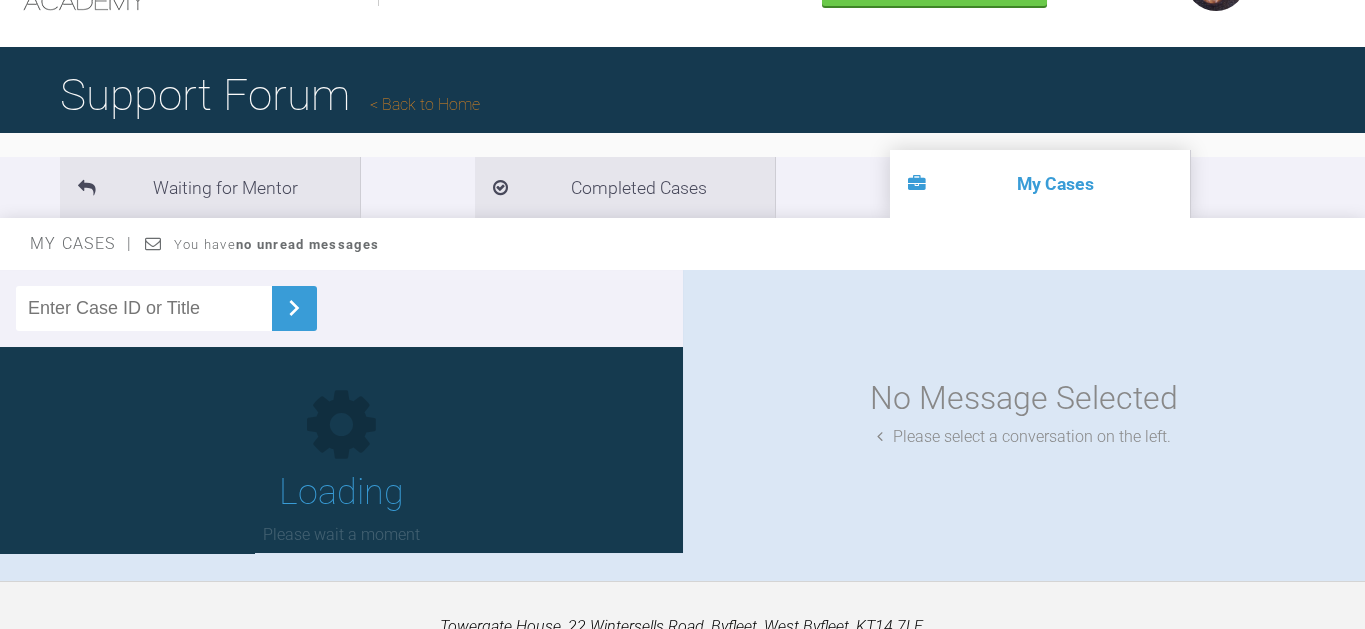 scroll, scrollTop: 199, scrollLeft: 0, axis: vertical 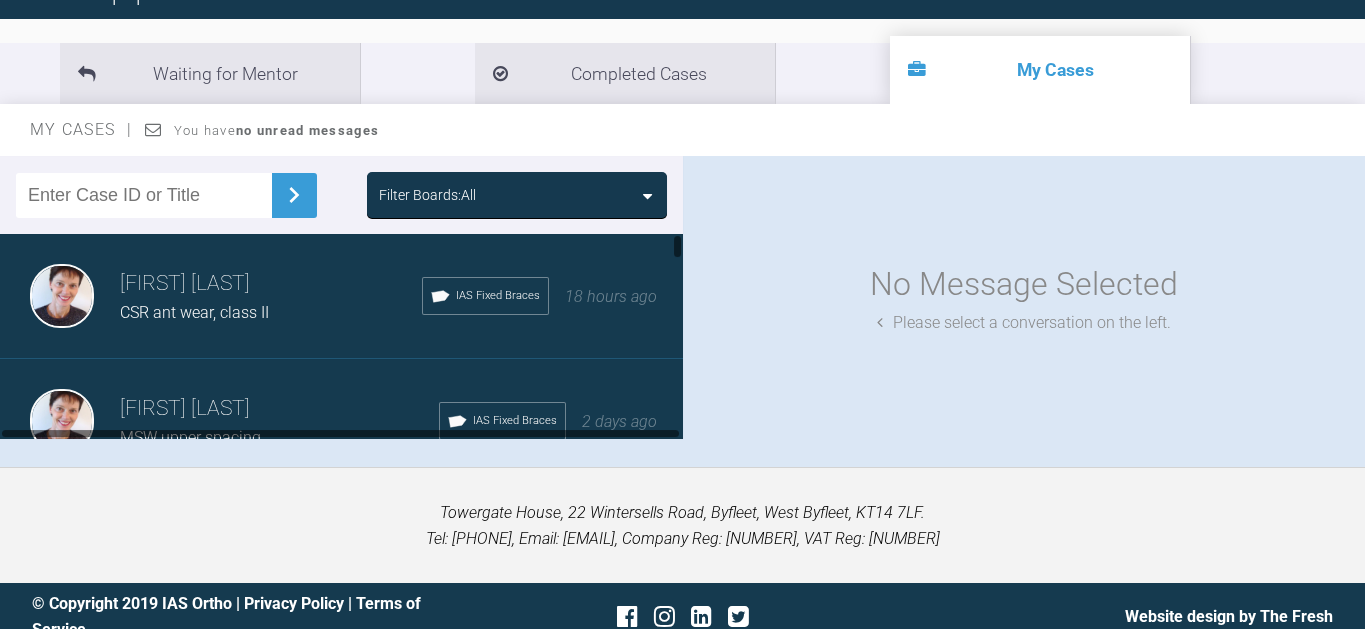 click on "[FIRST] [LAST]" at bounding box center [271, 284] 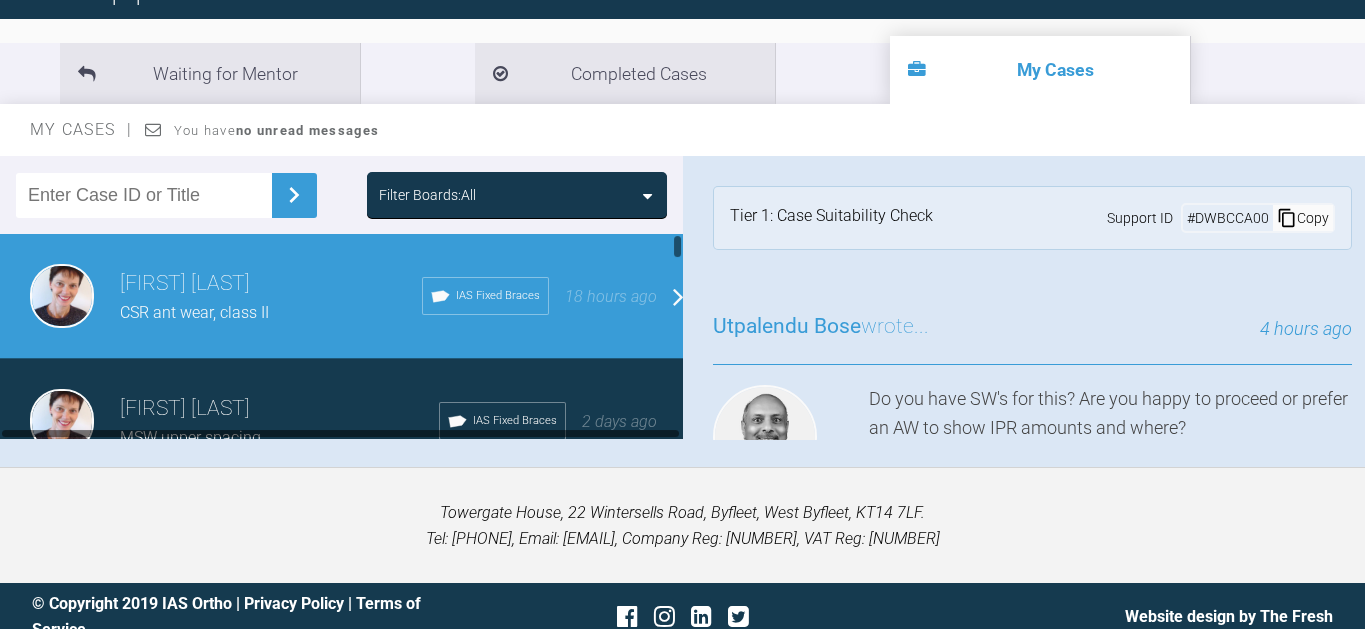 click on "[FIRST] [LAST]" at bounding box center (271, 284) 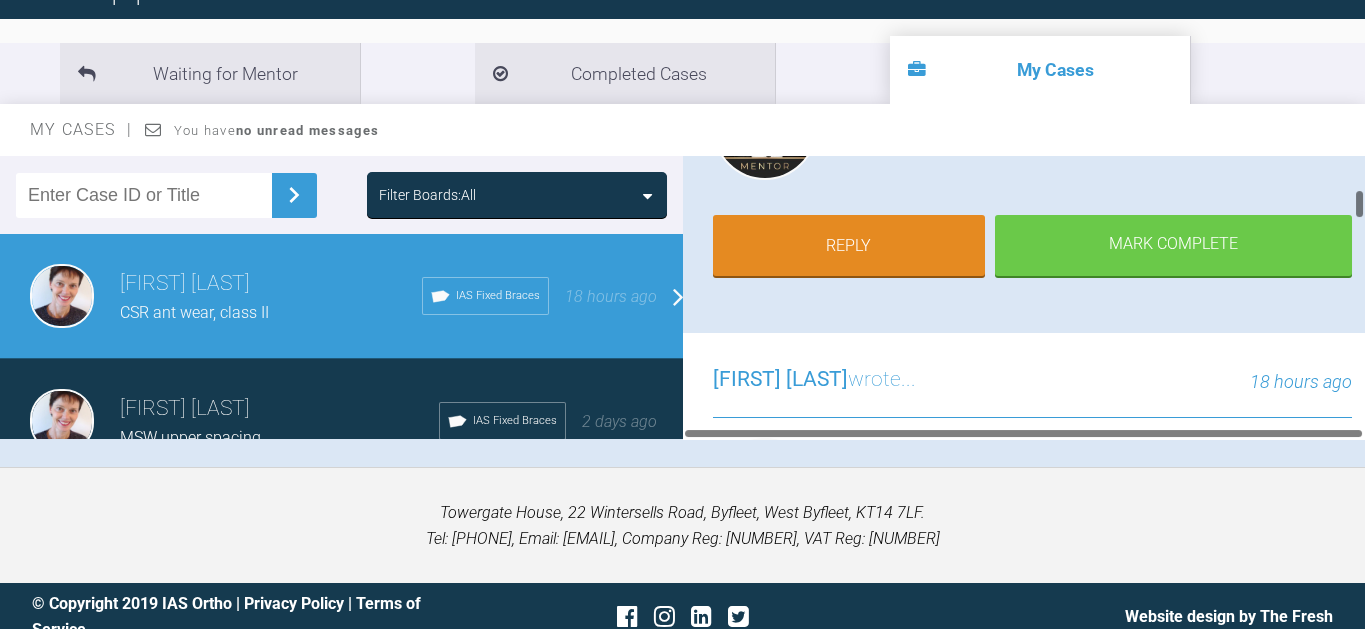 scroll, scrollTop: 309, scrollLeft: 0, axis: vertical 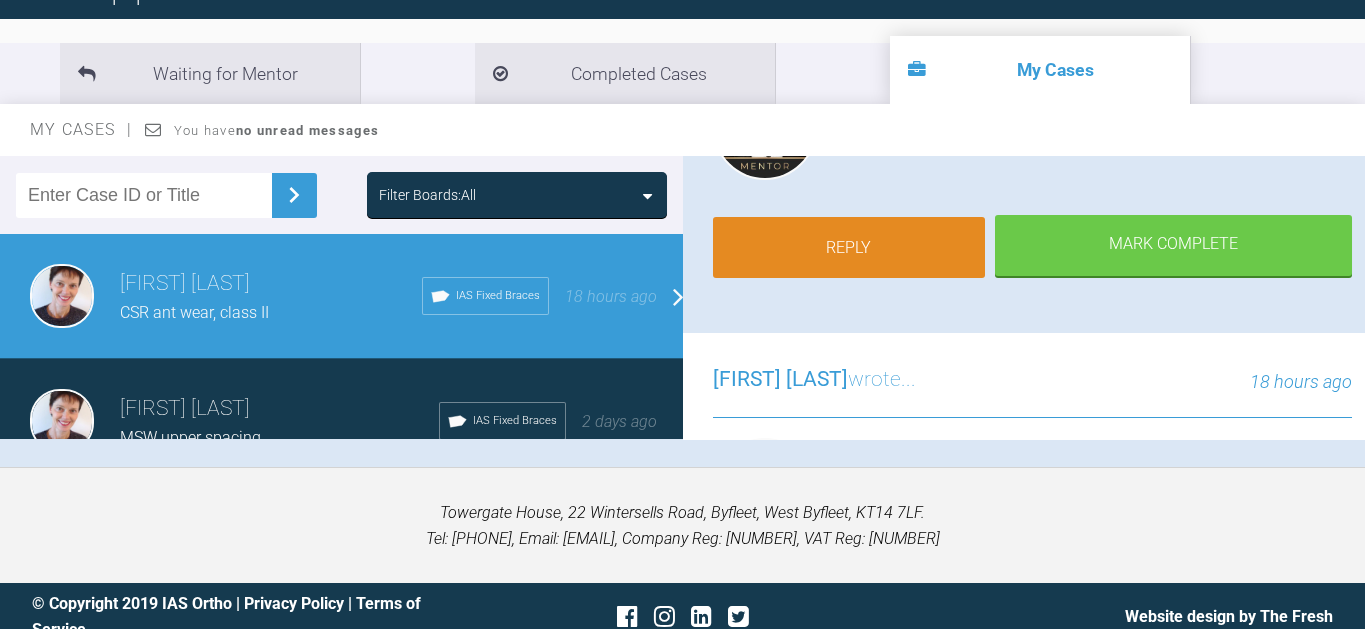 click on "Reply" at bounding box center [849, 248] 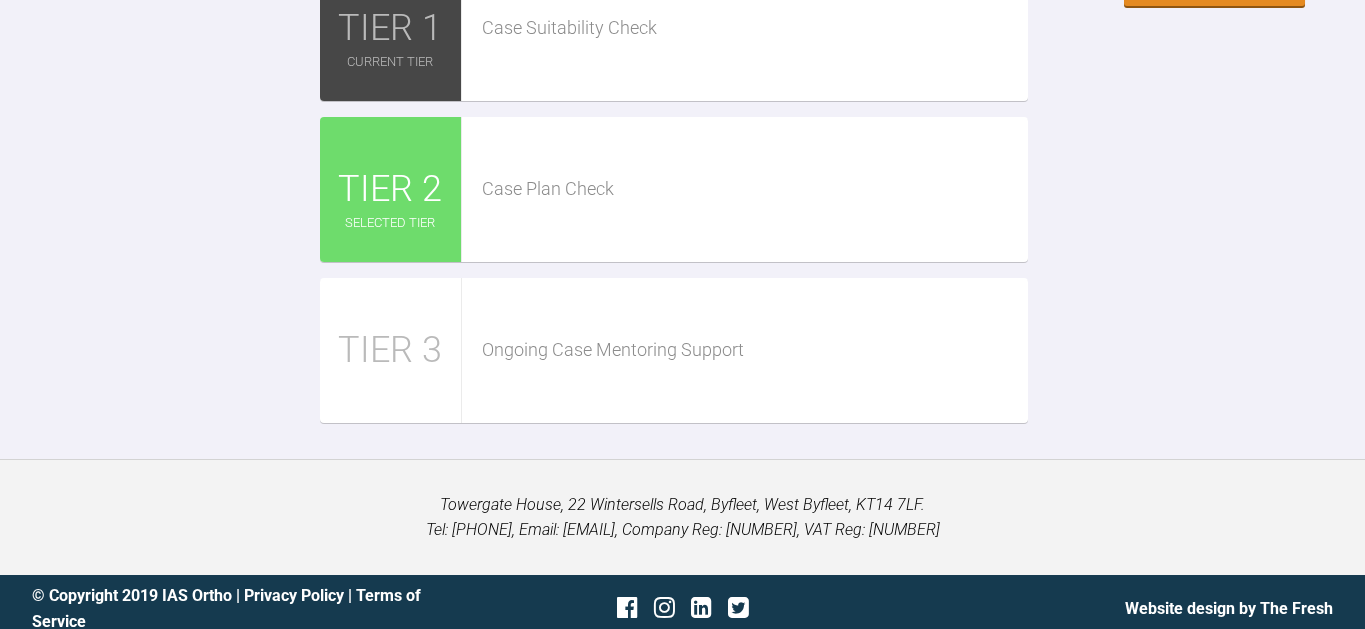 scroll, scrollTop: 2347, scrollLeft: 0, axis: vertical 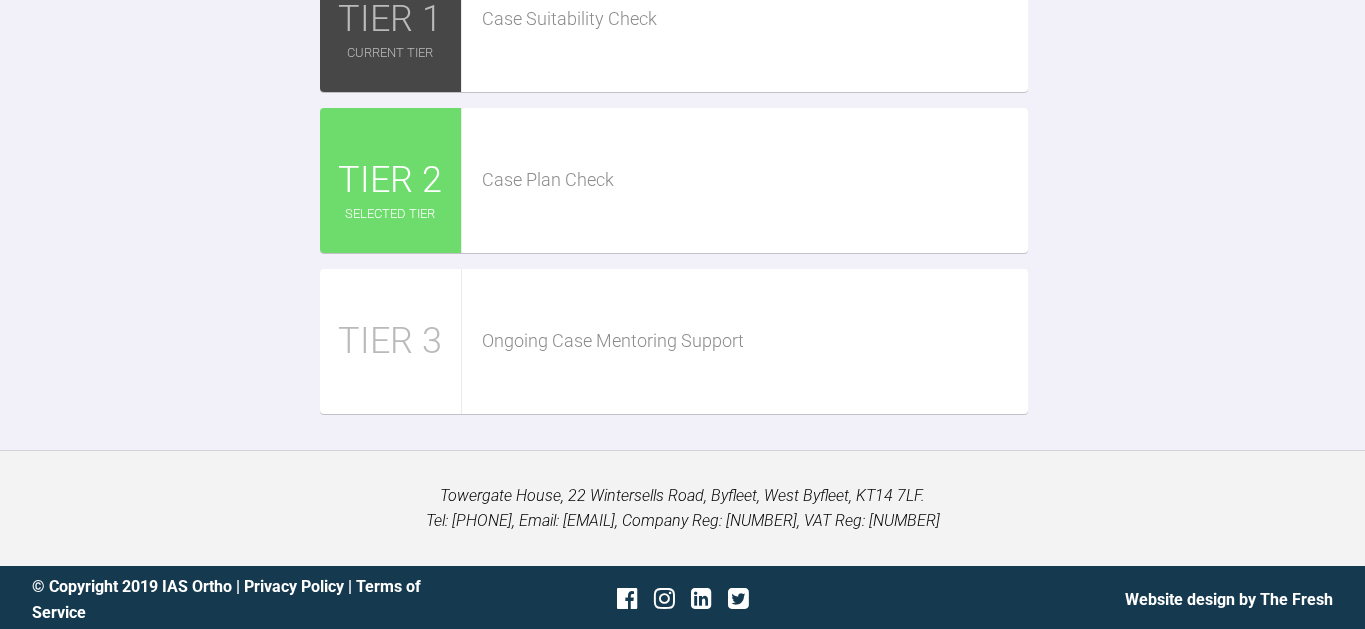 click at bounding box center (812, -217) 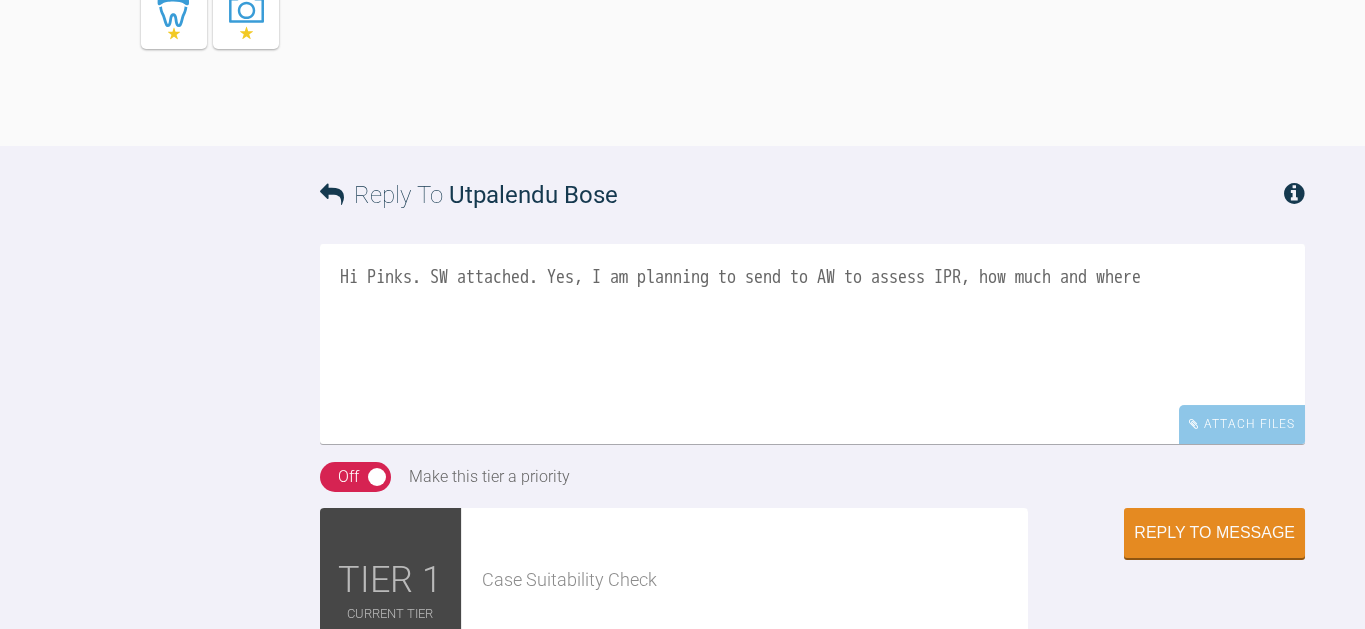 scroll, scrollTop: 1787, scrollLeft: 0, axis: vertical 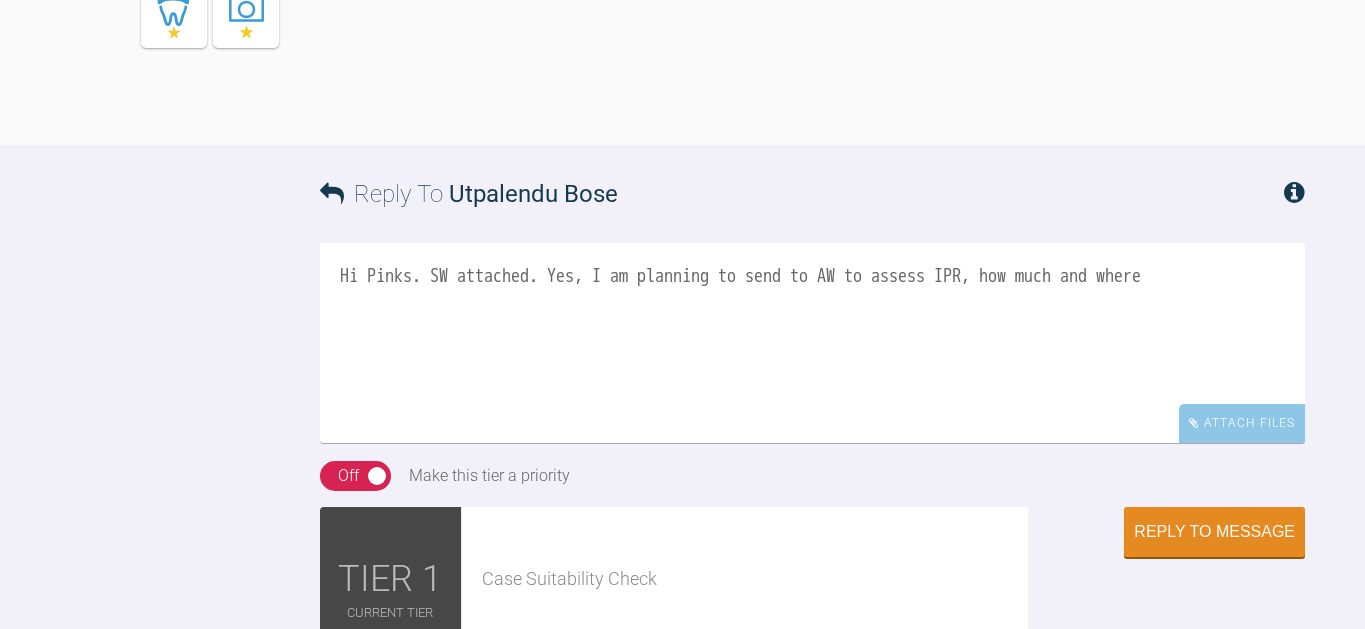 click on "Do you have SW's for this? Are you happy to proceed or prefer an AW to show IPR amounts and where?" at bounding box center (862, -158) 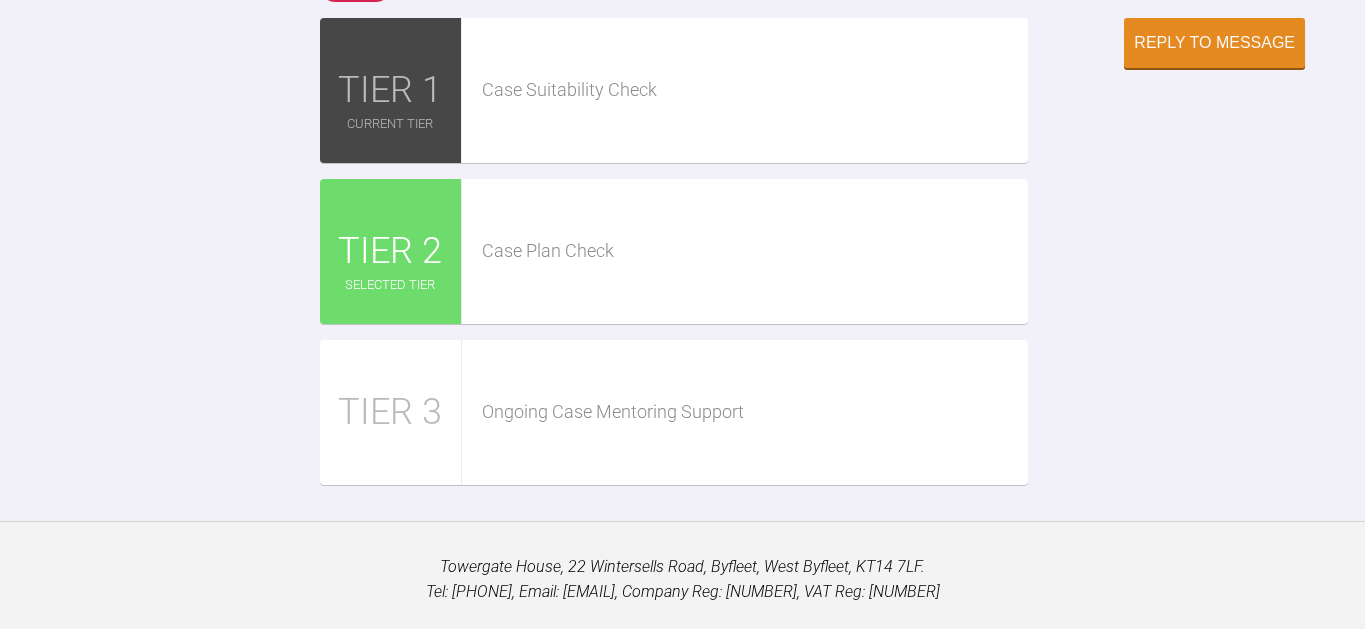 scroll, scrollTop: 2281, scrollLeft: 0, axis: vertical 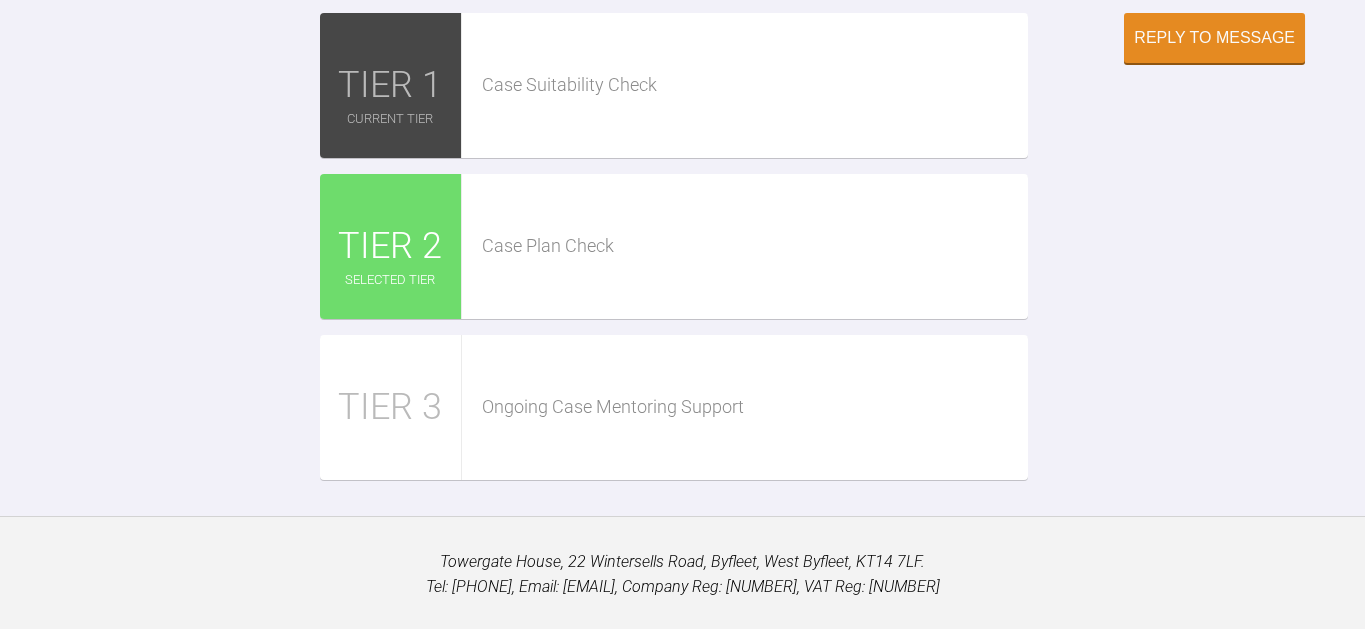 click on "Hi Pinks. SW attached. Yes, I am planning to send to AW to assess IPR, how much and where" at bounding box center [812, -151] 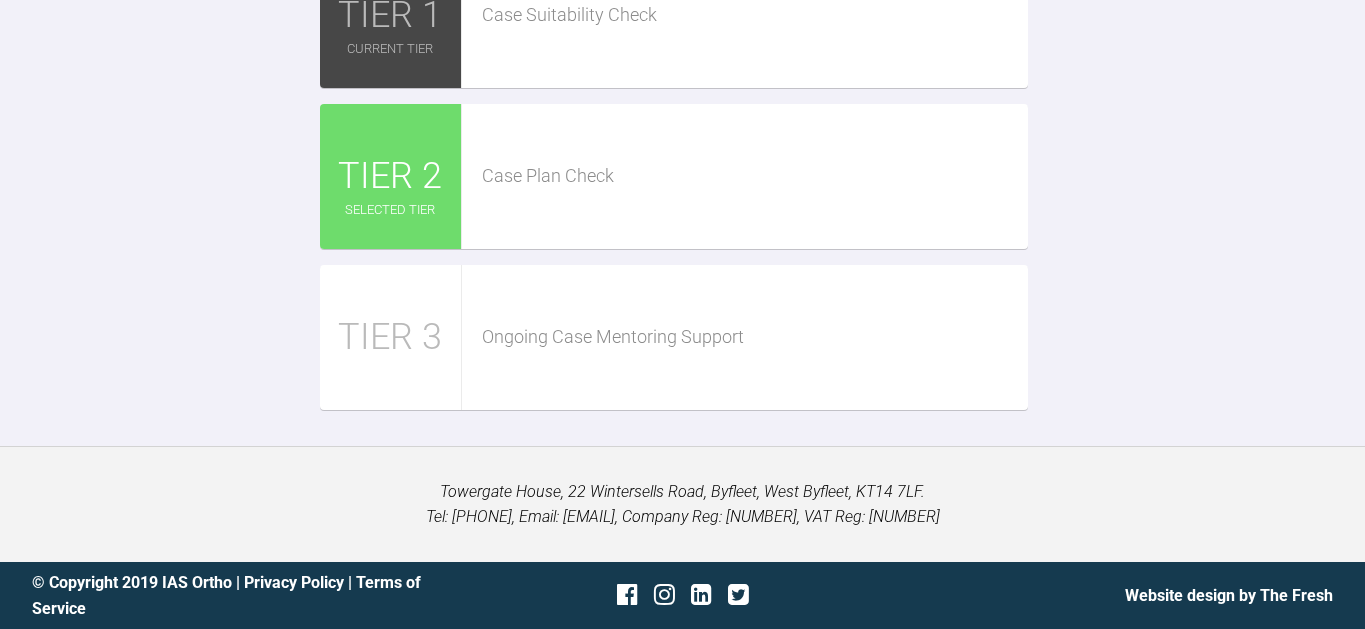scroll, scrollTop: 2387, scrollLeft: 0, axis: vertical 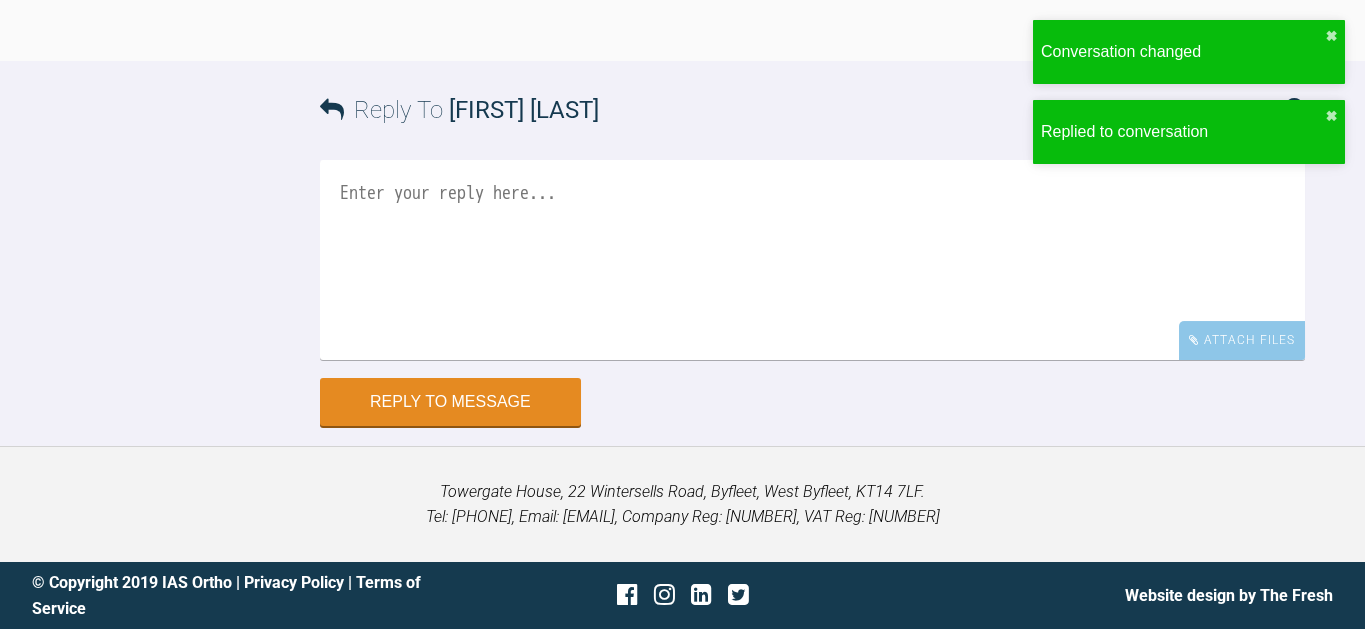 click at bounding box center [812, 260] 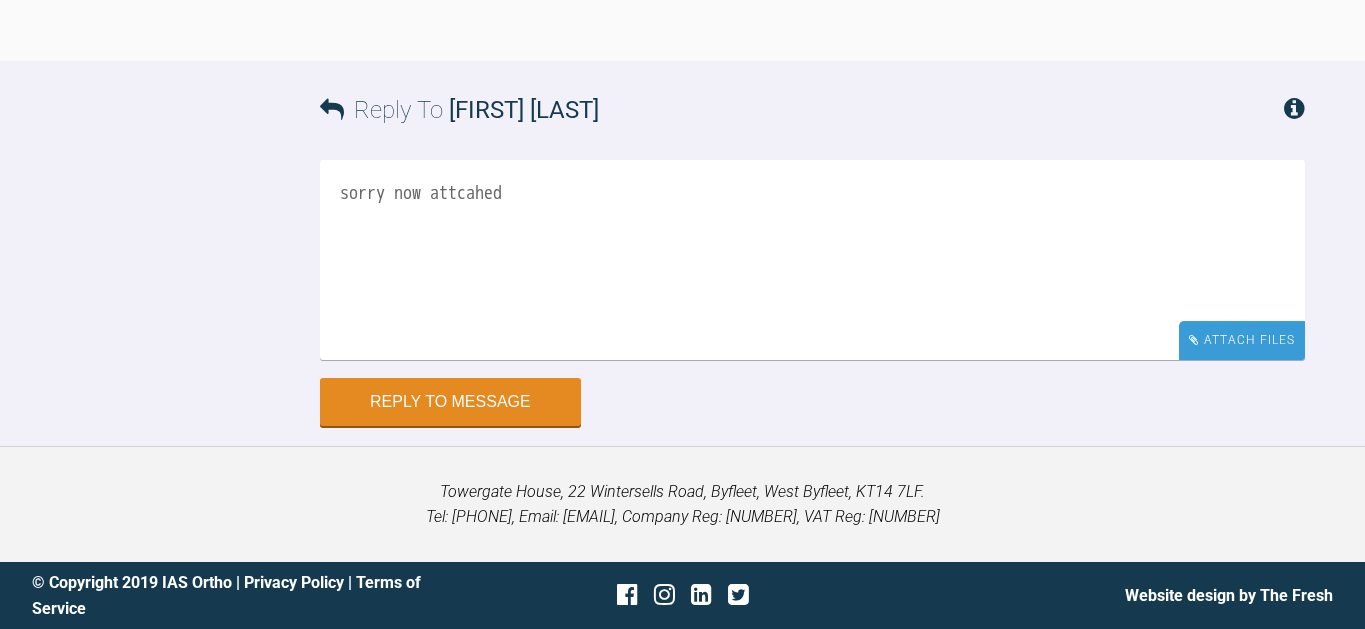 click on "Attach Files" at bounding box center [1242, 340] 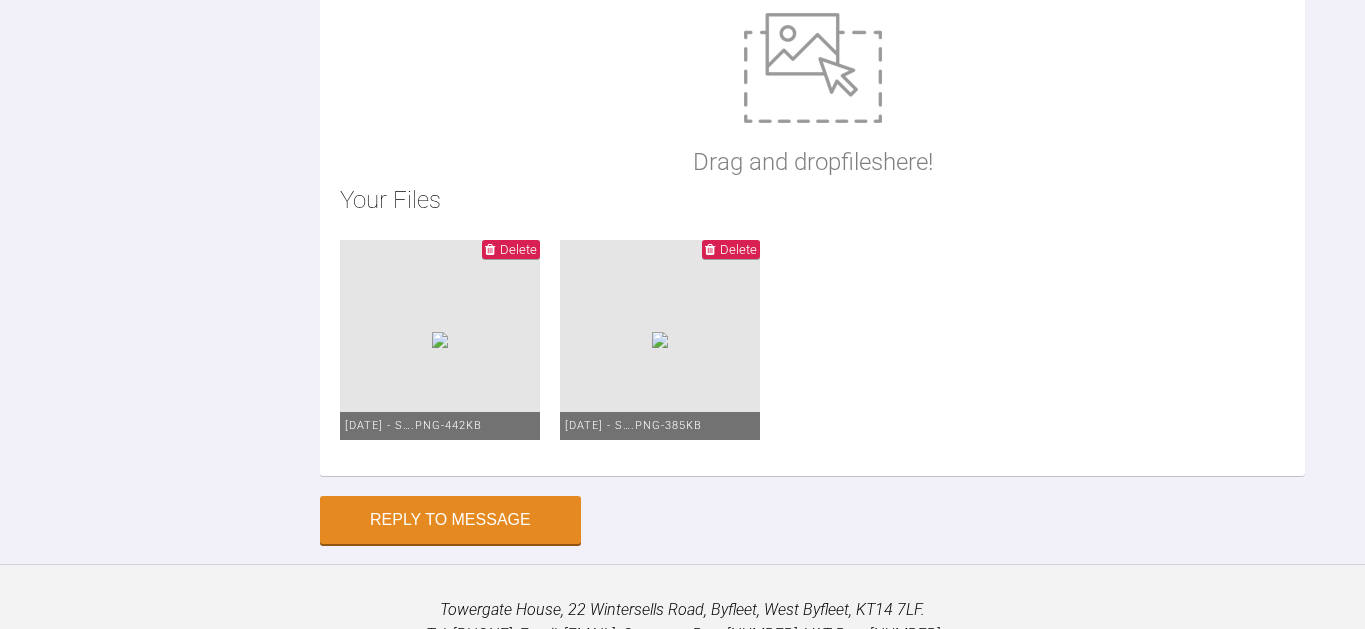 scroll, scrollTop: 2949, scrollLeft: 0, axis: vertical 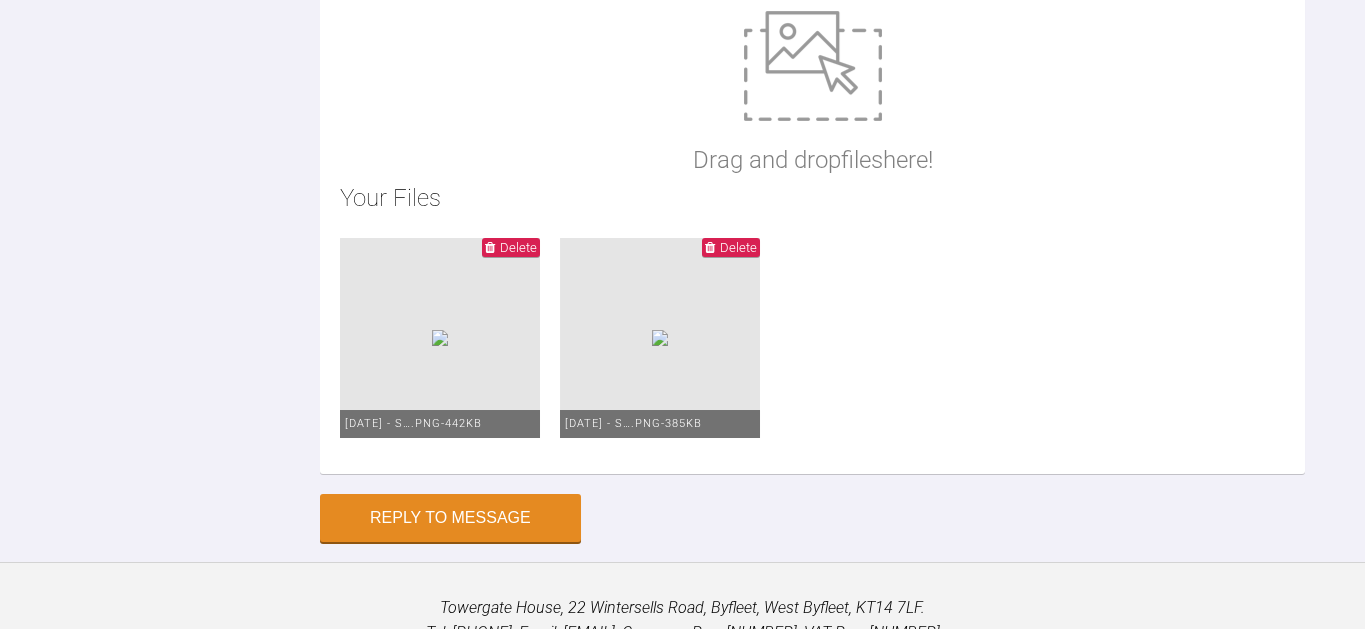 click on "sorry now attcahed" at bounding box center [812, -127] 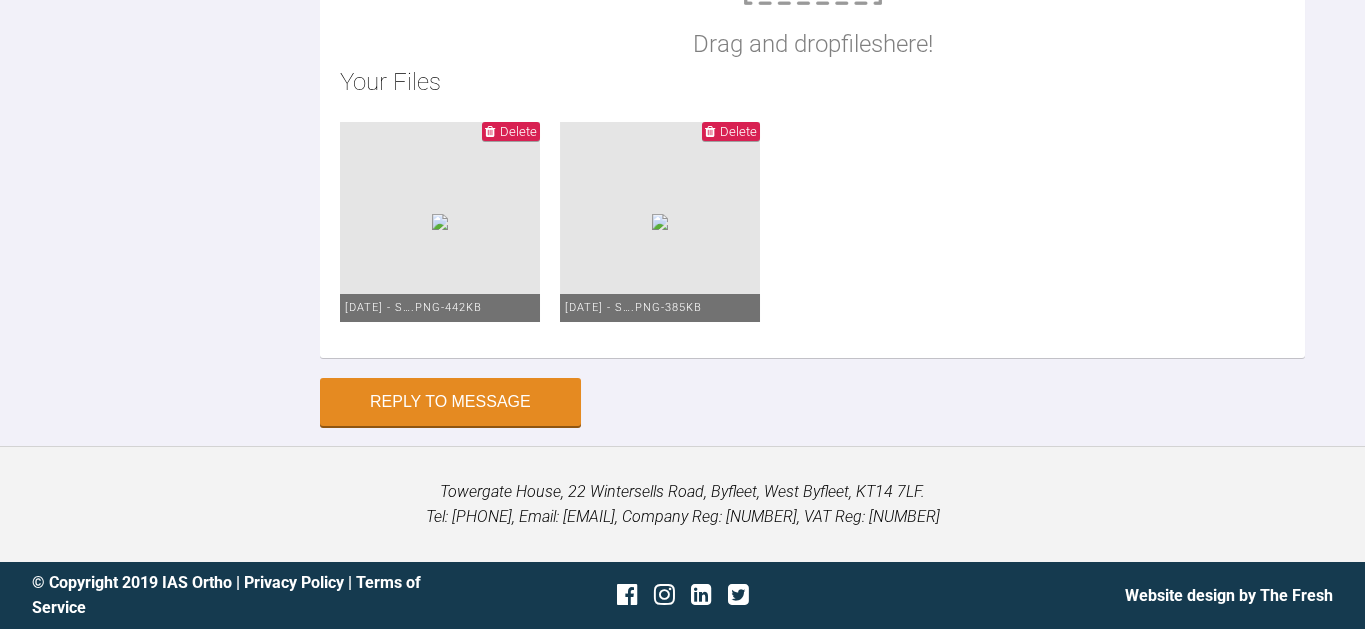 scroll, scrollTop: 3303, scrollLeft: 0, axis: vertical 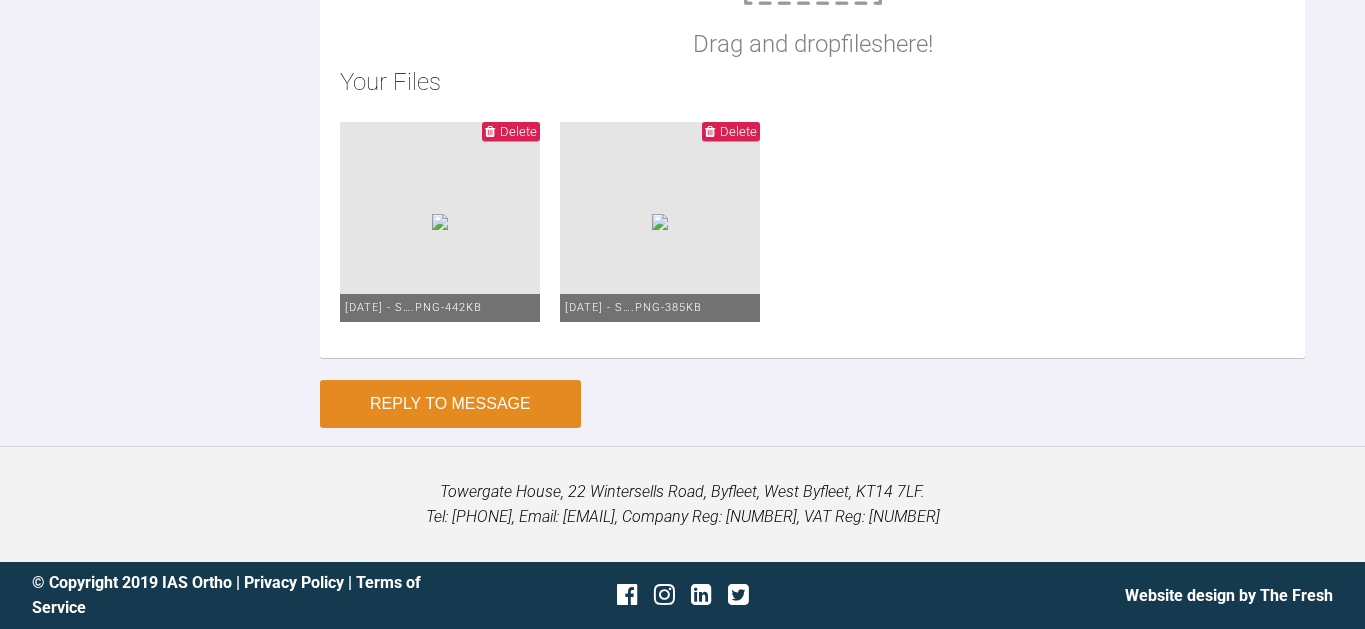 type on "sorry now attached" 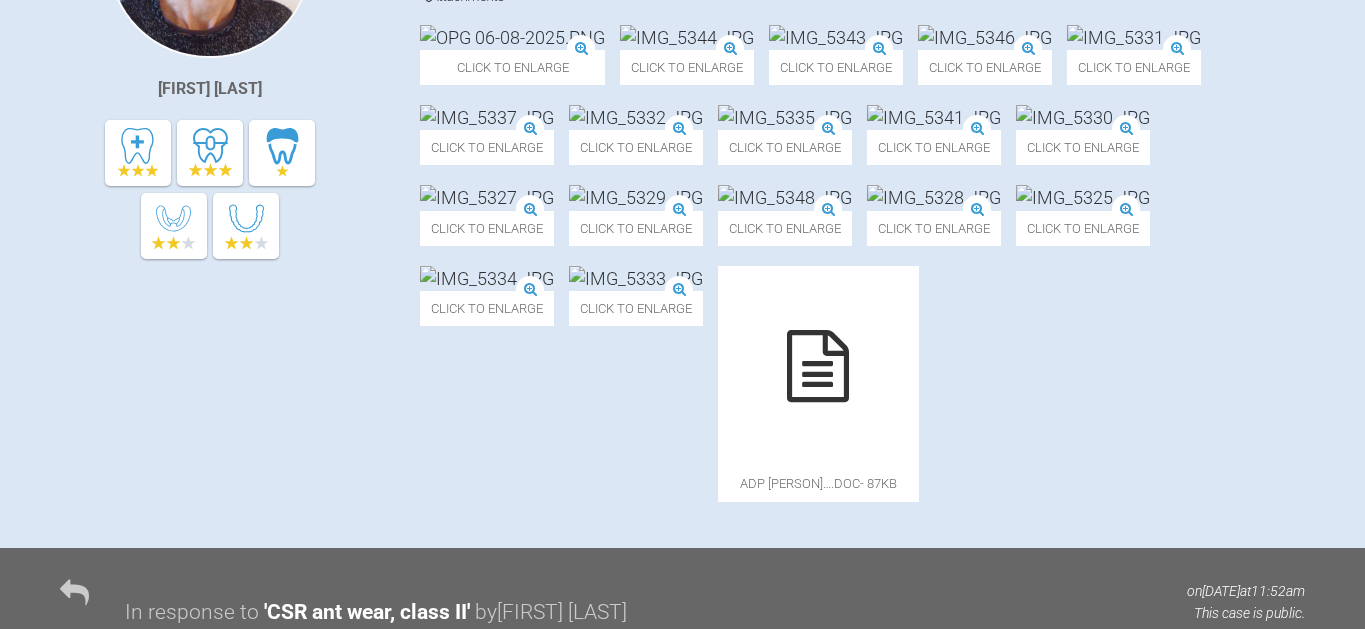 scroll, scrollTop: 0, scrollLeft: 0, axis: both 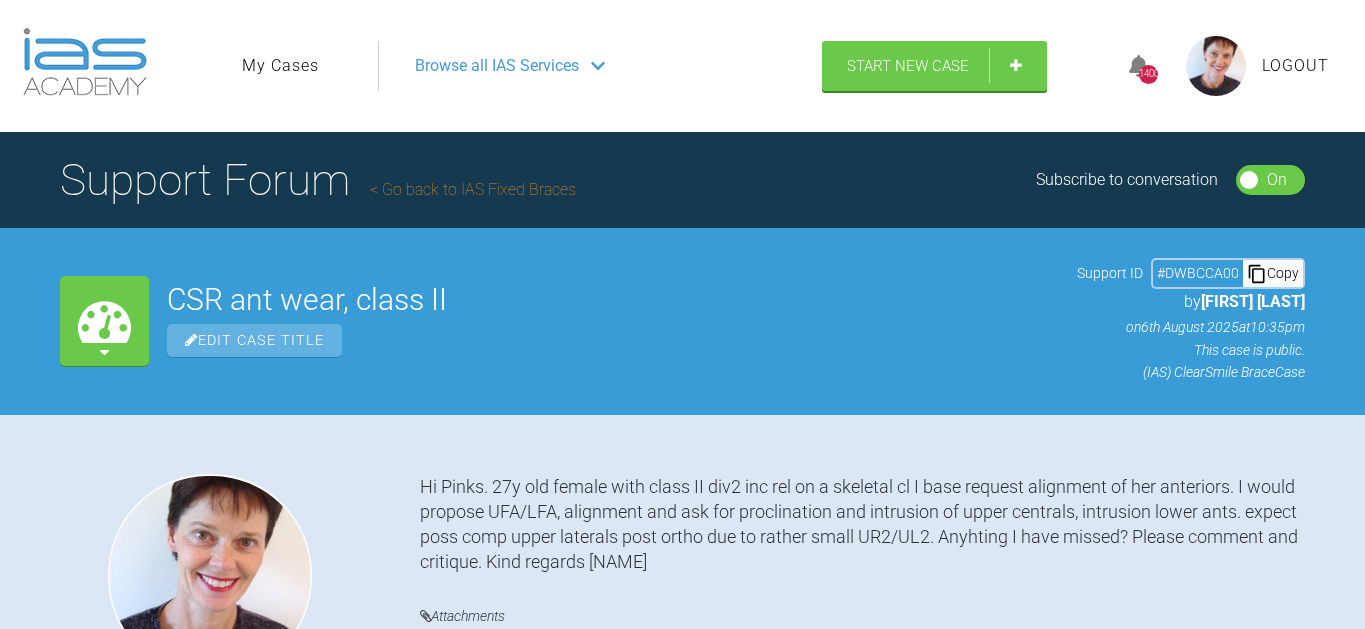 click on "My Cases" at bounding box center (280, 66) 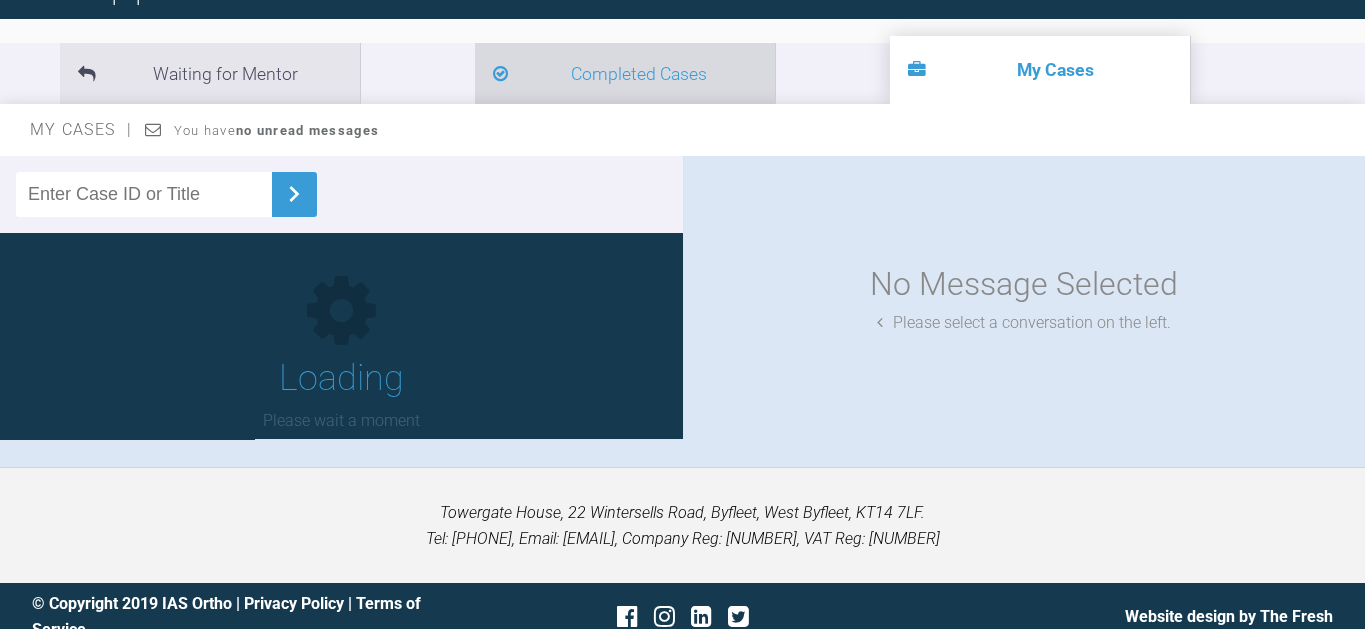 scroll, scrollTop: 199, scrollLeft: 0, axis: vertical 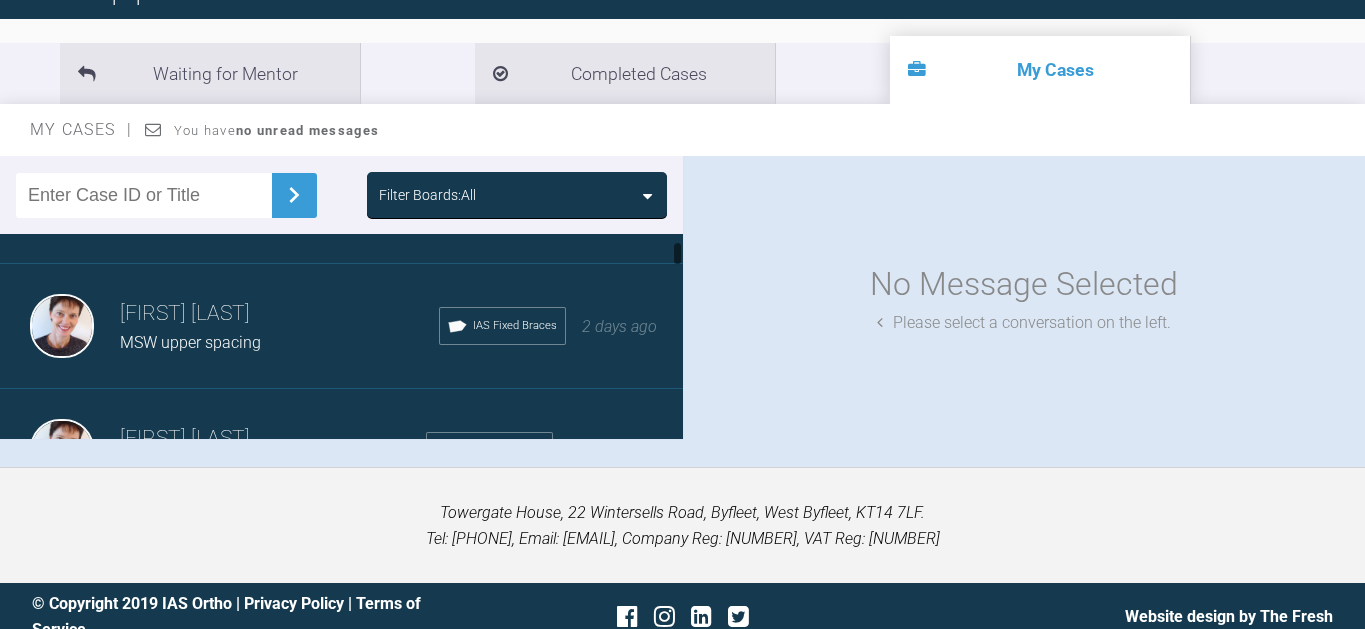 click on "[FIRST] [LAST]" at bounding box center [279, 314] 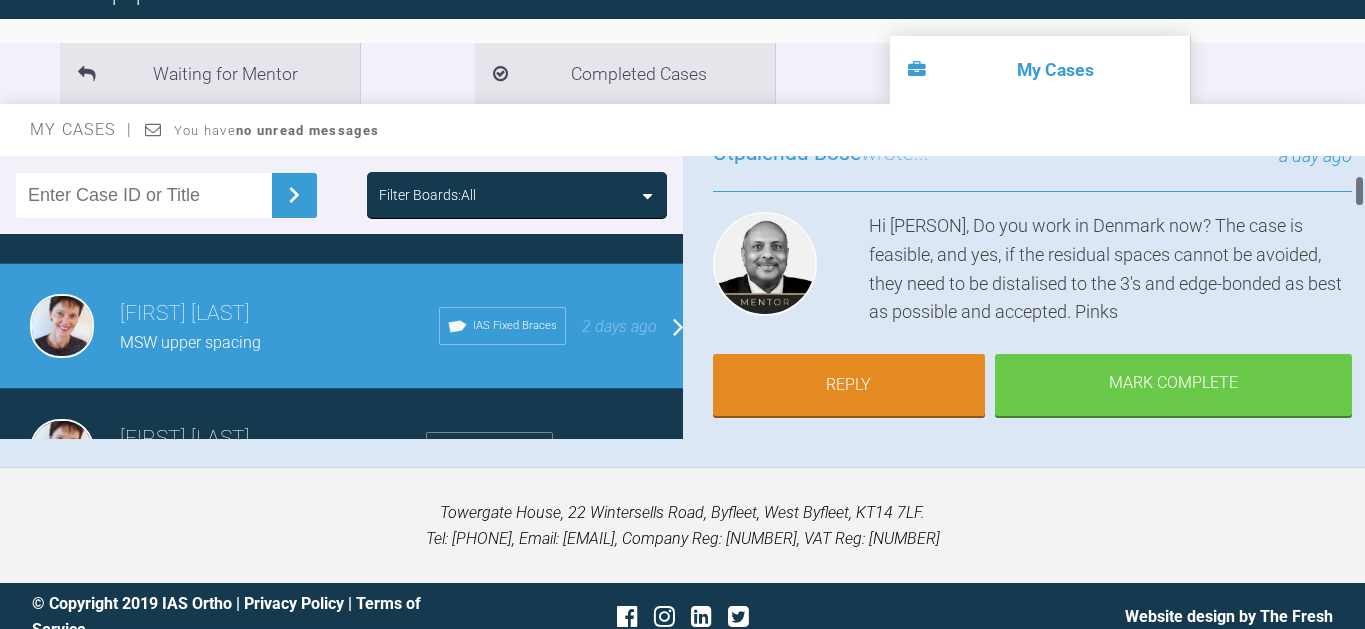 scroll, scrollTop: 171, scrollLeft: 0, axis: vertical 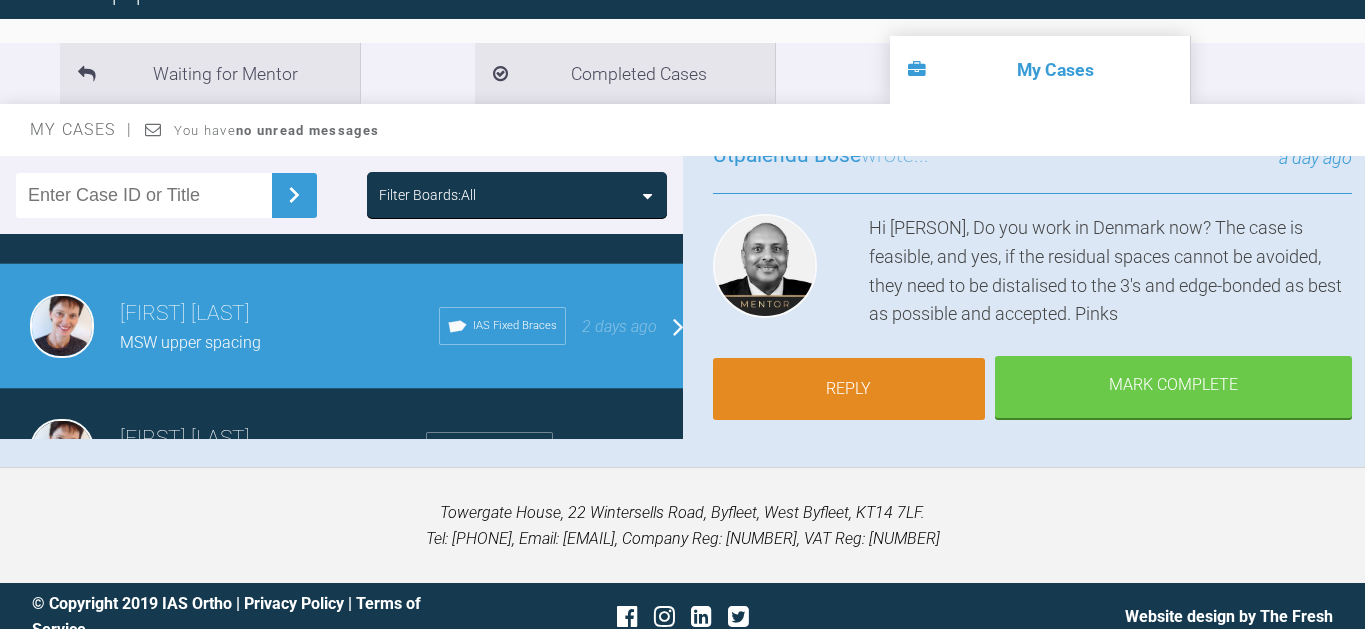 click on "Reply" at bounding box center [849, 389] 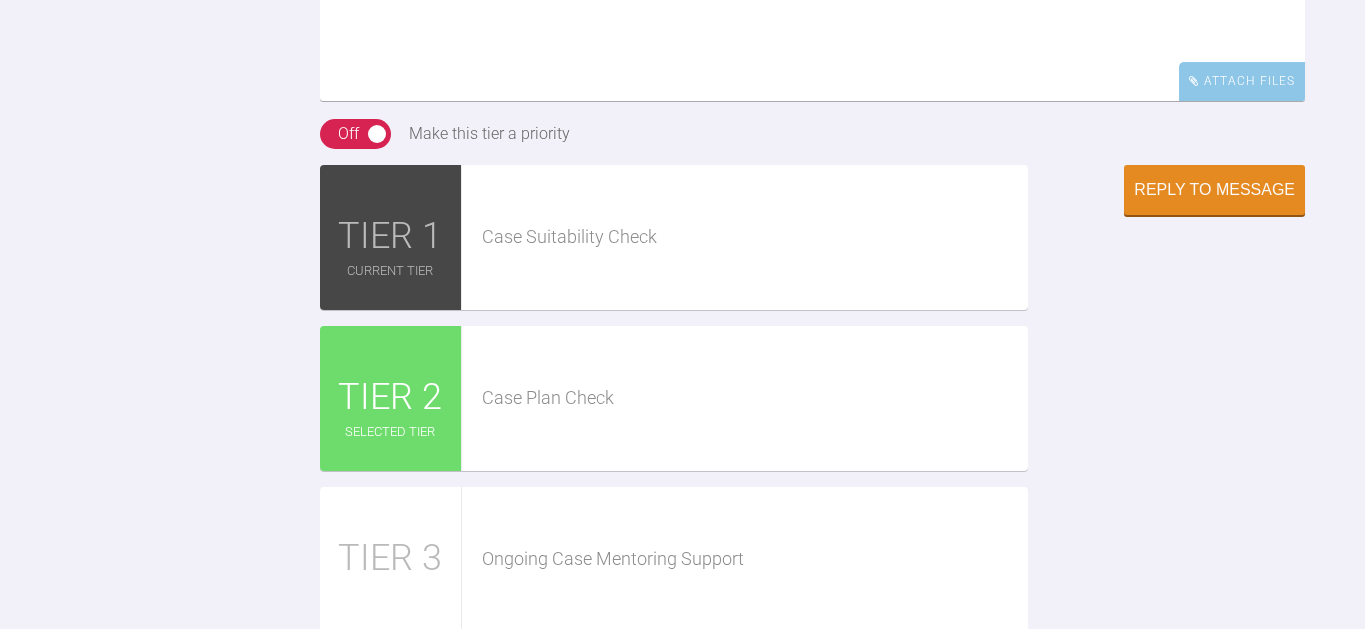 scroll, scrollTop: 2184, scrollLeft: 0, axis: vertical 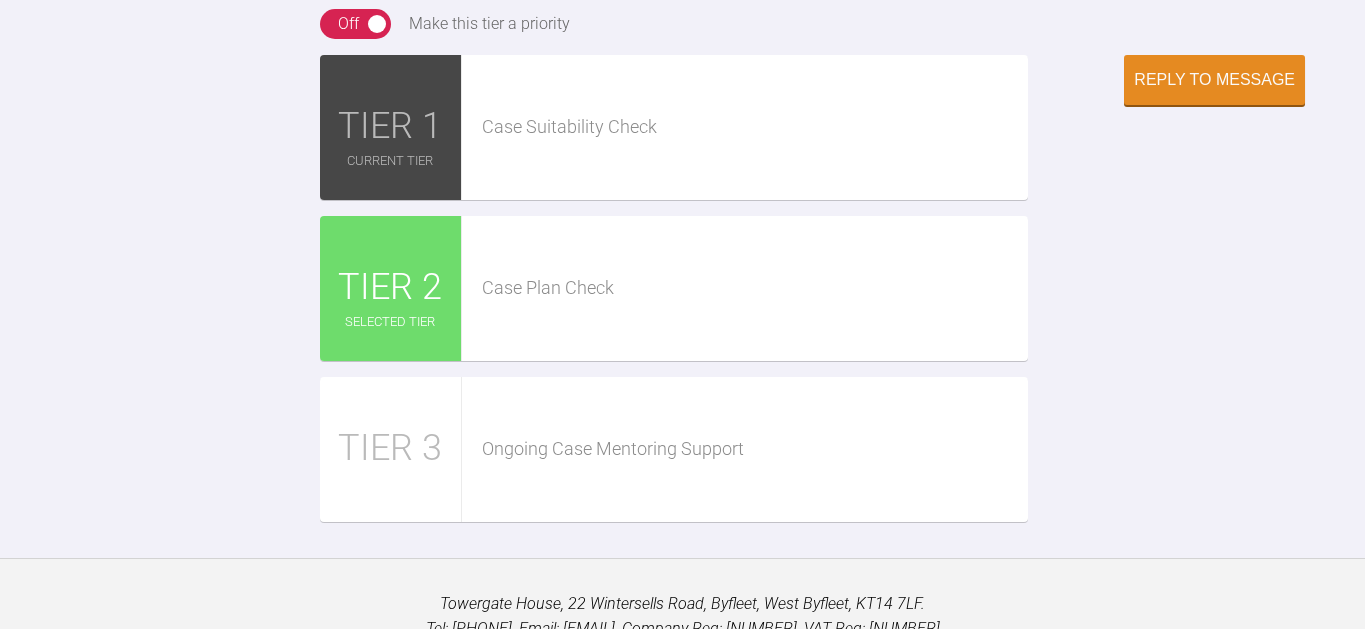 click on "Attach Files" at bounding box center [1242, -29] 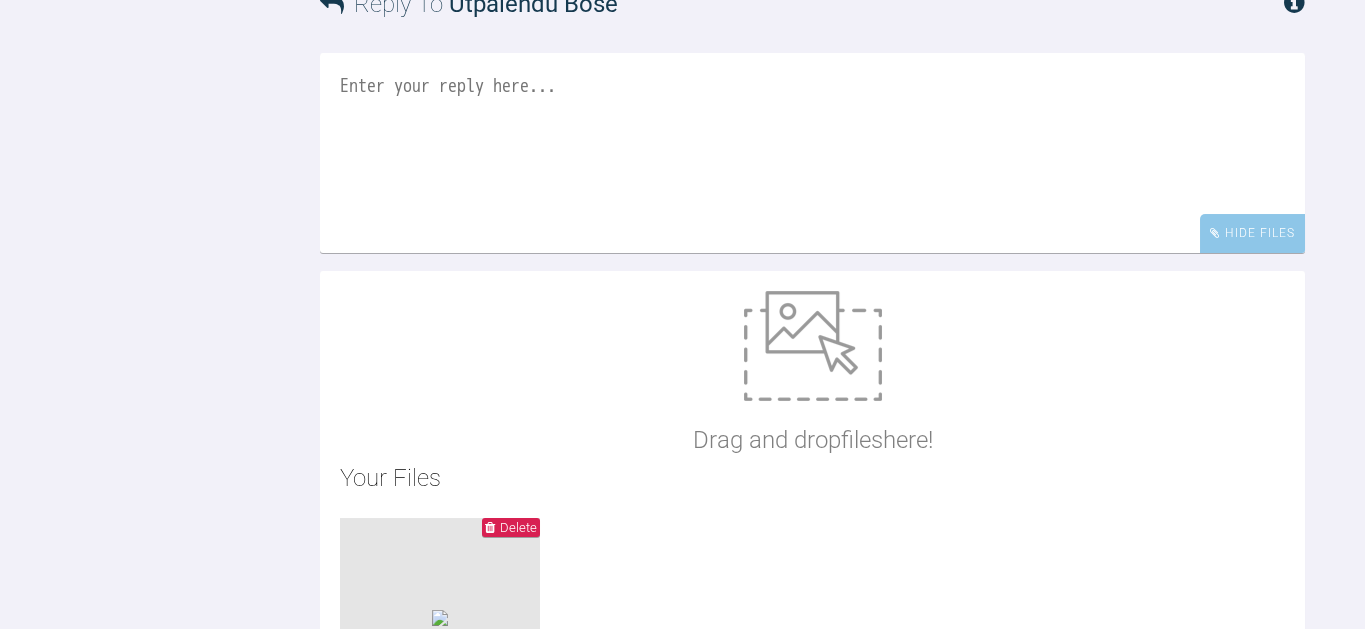 scroll, scrollTop: 1920, scrollLeft: 0, axis: vertical 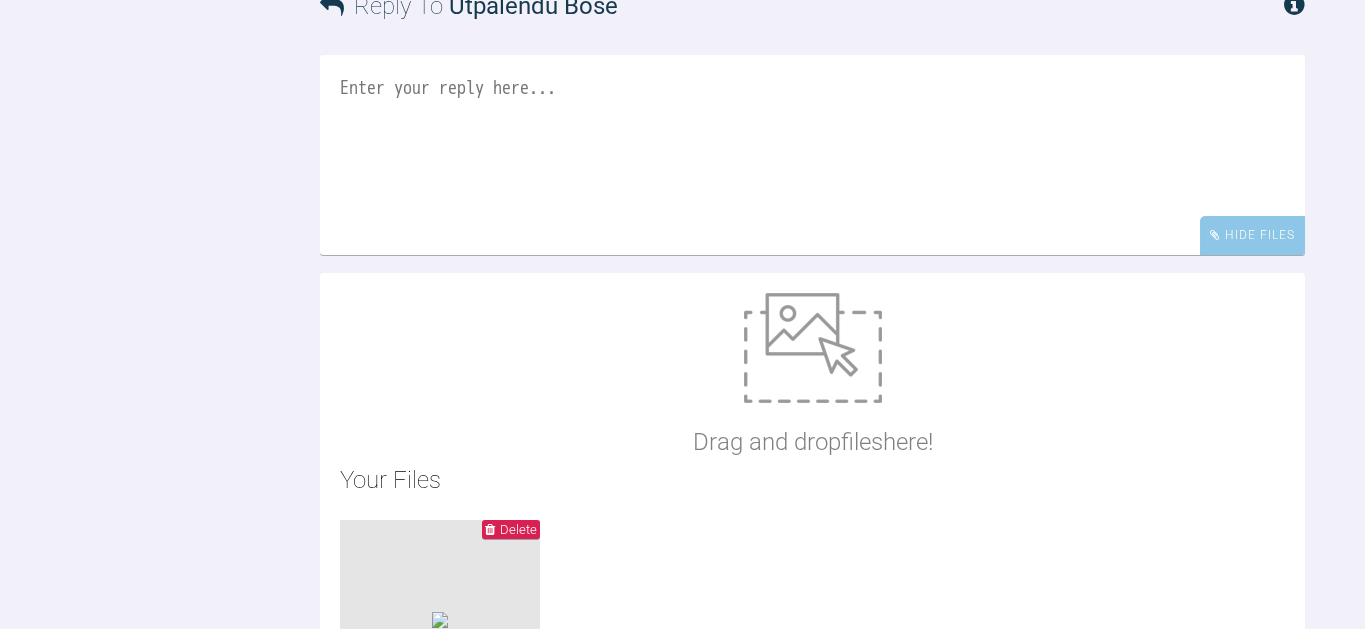 drag, startPoint x: 453, startPoint y: 395, endPoint x: 862, endPoint y: 385, distance: 409.12222 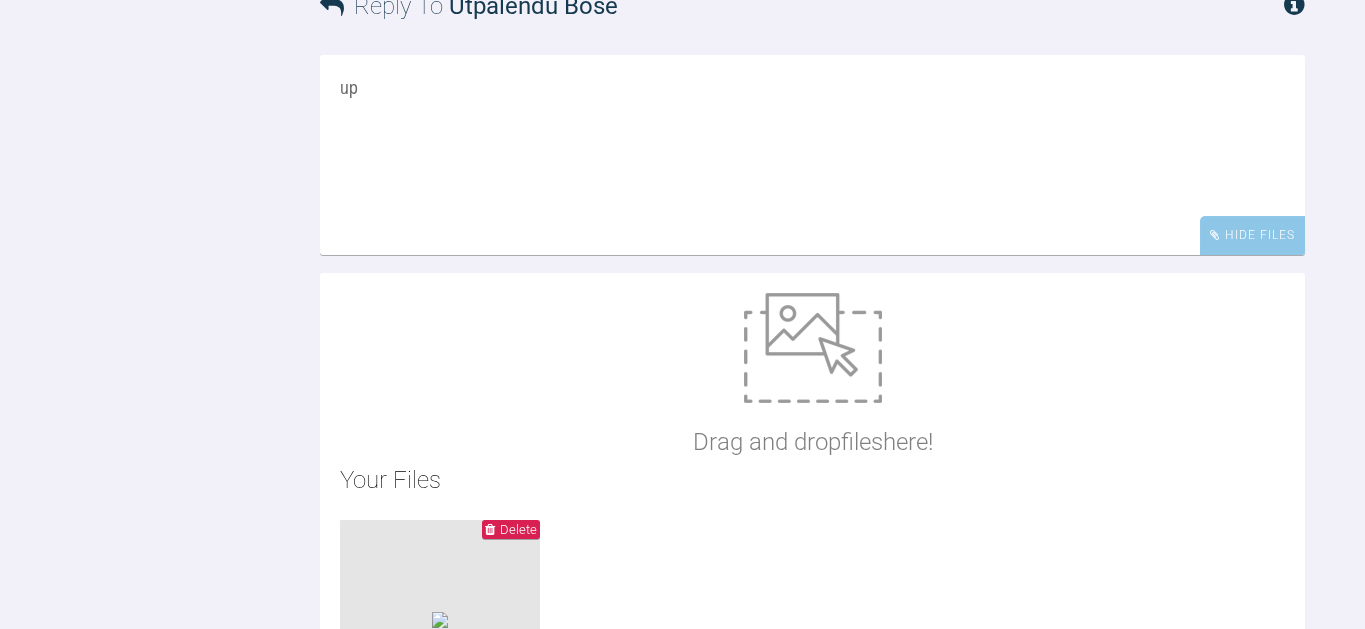 type on "u" 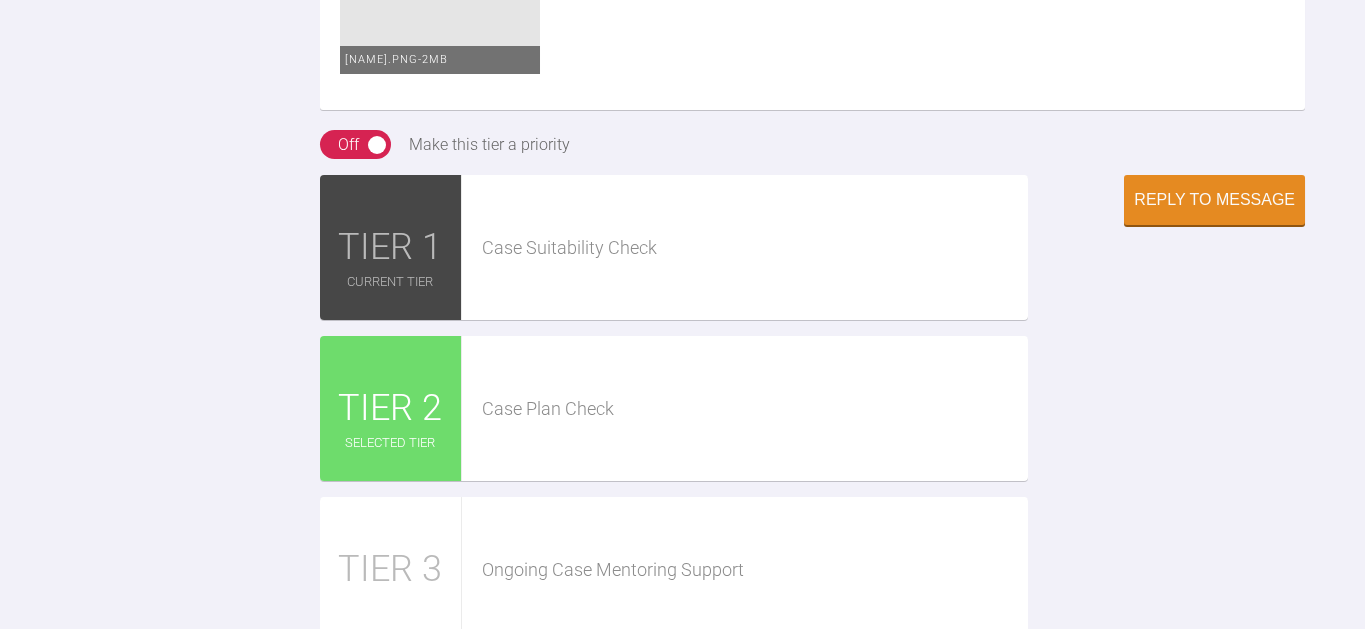 scroll, scrollTop: 2568, scrollLeft: 0, axis: vertical 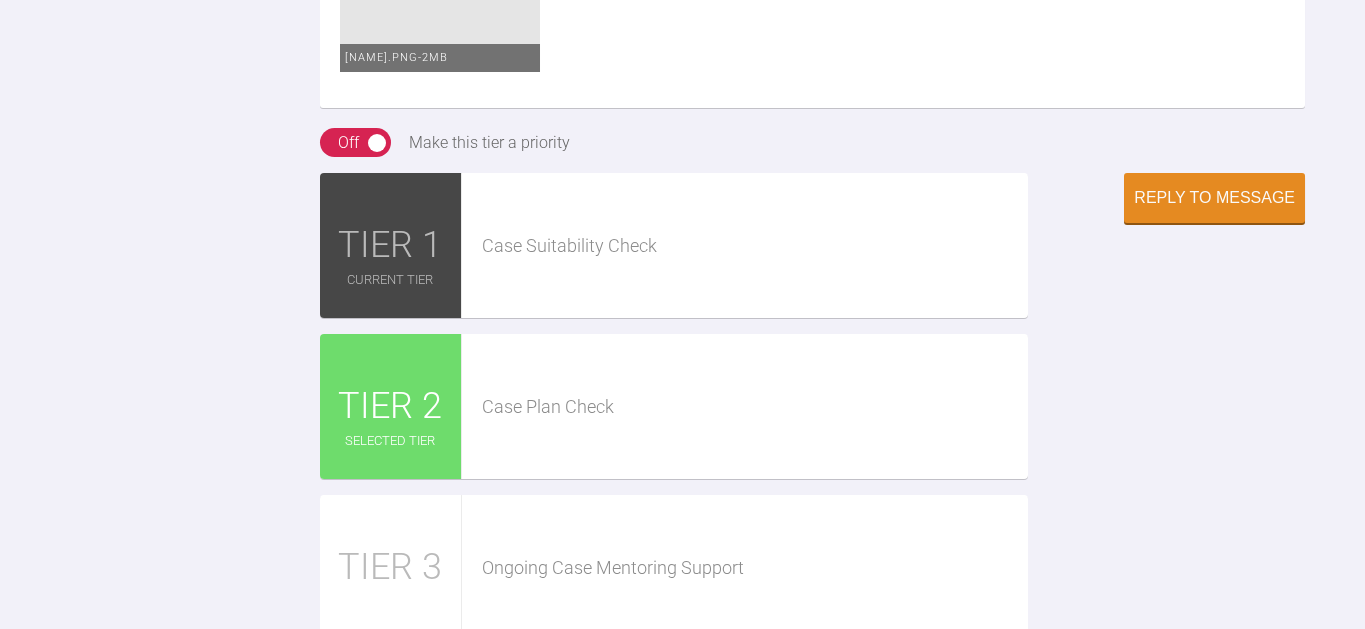 type on "Hi [NAME]. Uploaded OPG, my reservation with this case is her hihly sensitive teeth and a root treated LL6" 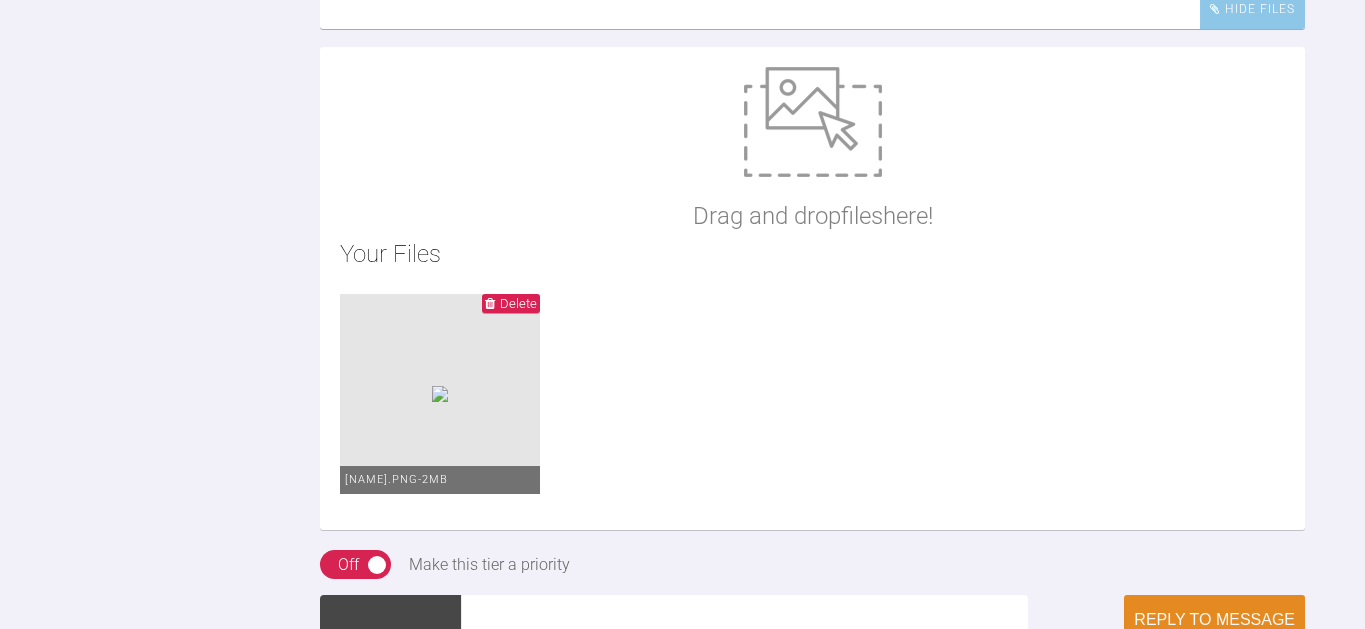 scroll, scrollTop: 2145, scrollLeft: 0, axis: vertical 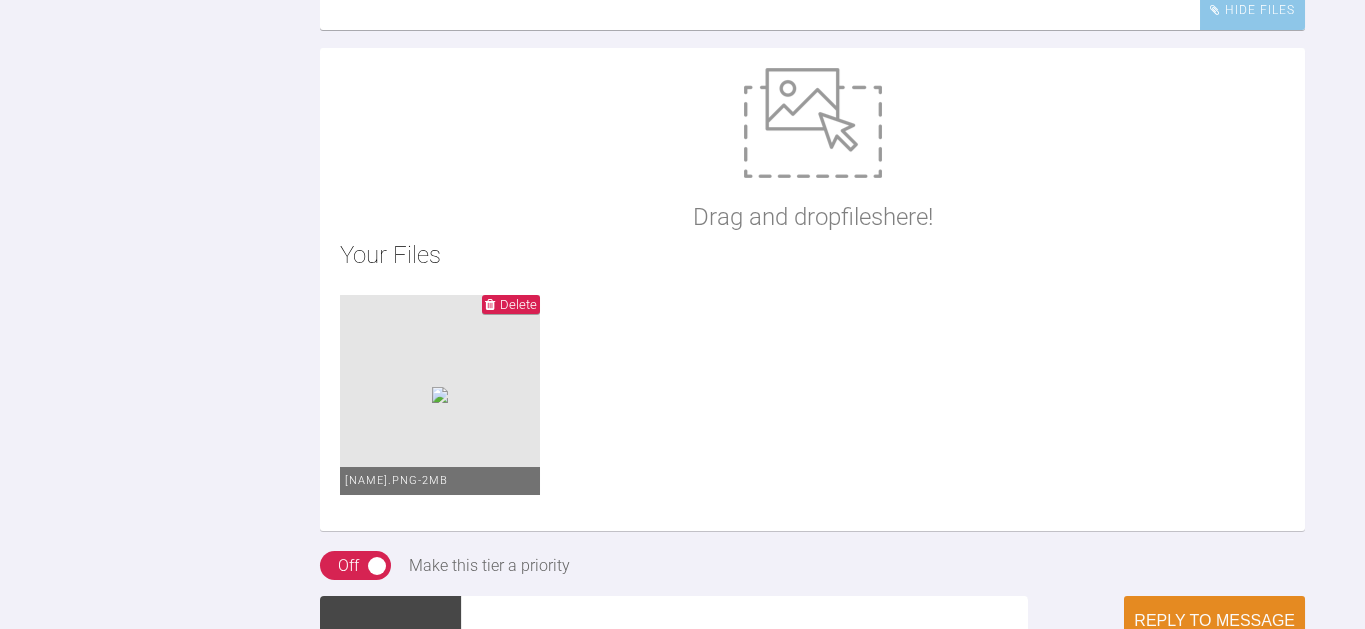click on "Hi [NAME]. Uploaded OPG, my reservation with this case is her hihly sensitive teeth and a root treated LL6" at bounding box center [812, -70] 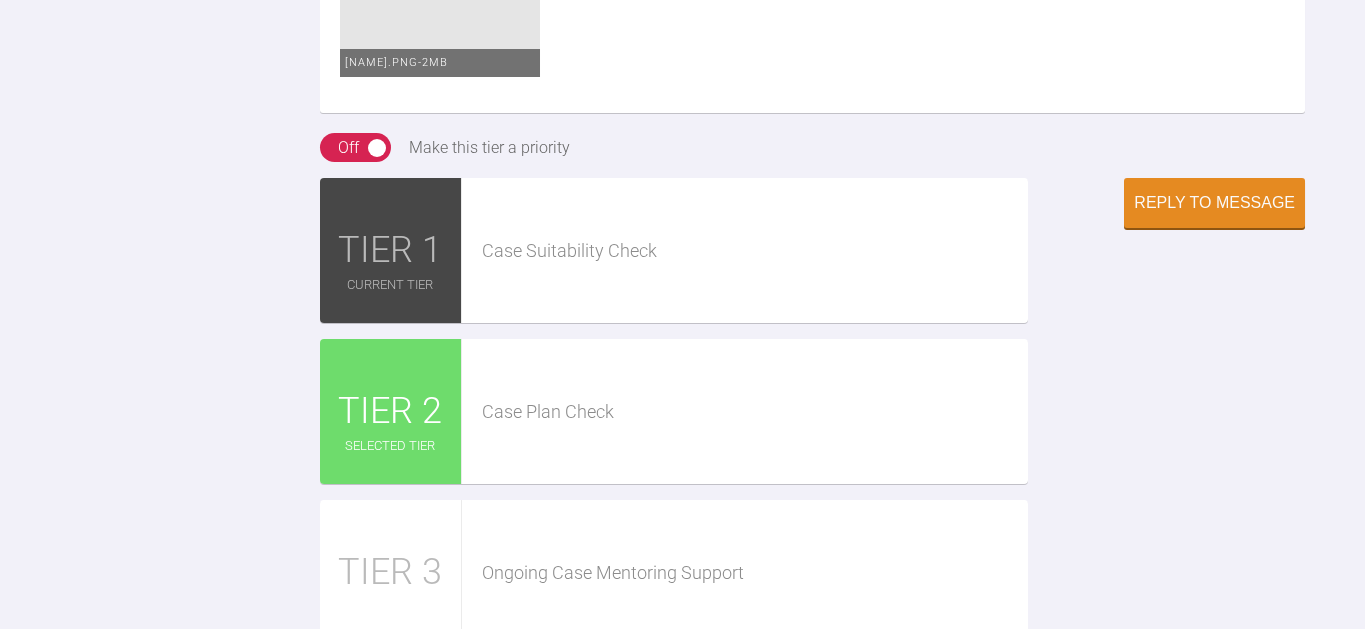 scroll, scrollTop: 2663, scrollLeft: 0, axis: vertical 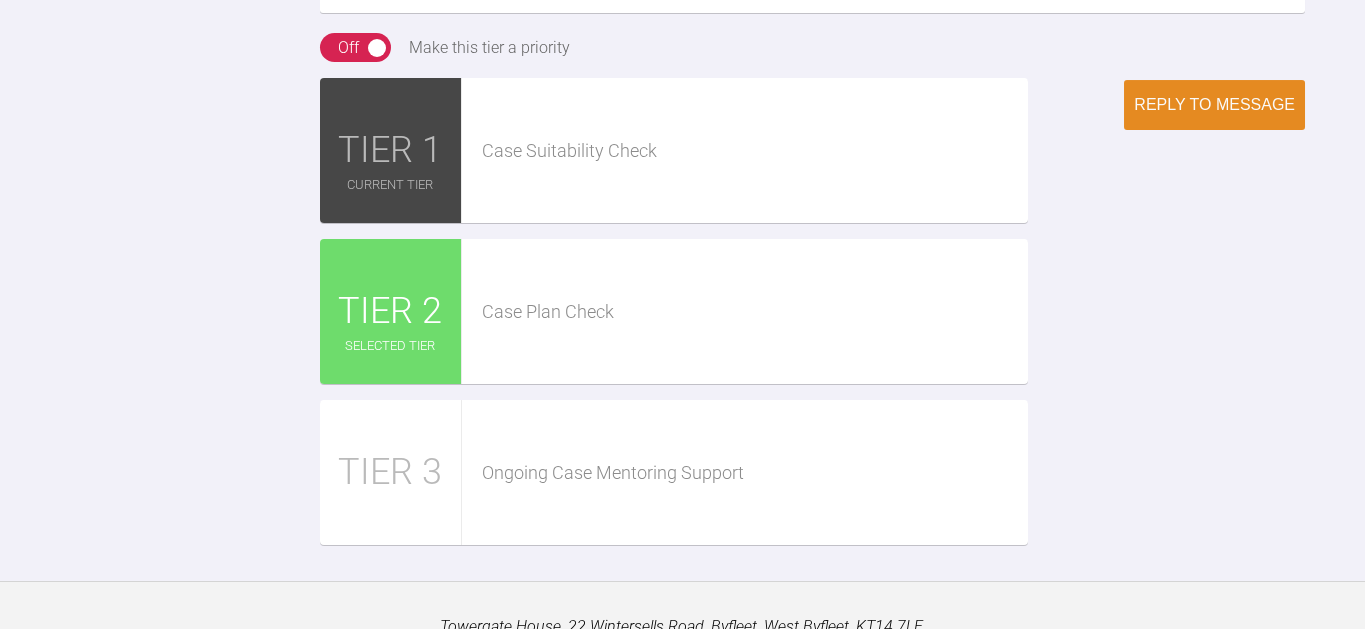 type on "Hi Pinks. Uploaded OPG, my reservation with this case is her highly sensitive teeth and a root treated LL6. I know you have said many roads lead to Rome, however, I am debating with myself whether it is a better case for aligners due to the above and it is a closed system. What is your opinion, please. Kind regards Kirsten" 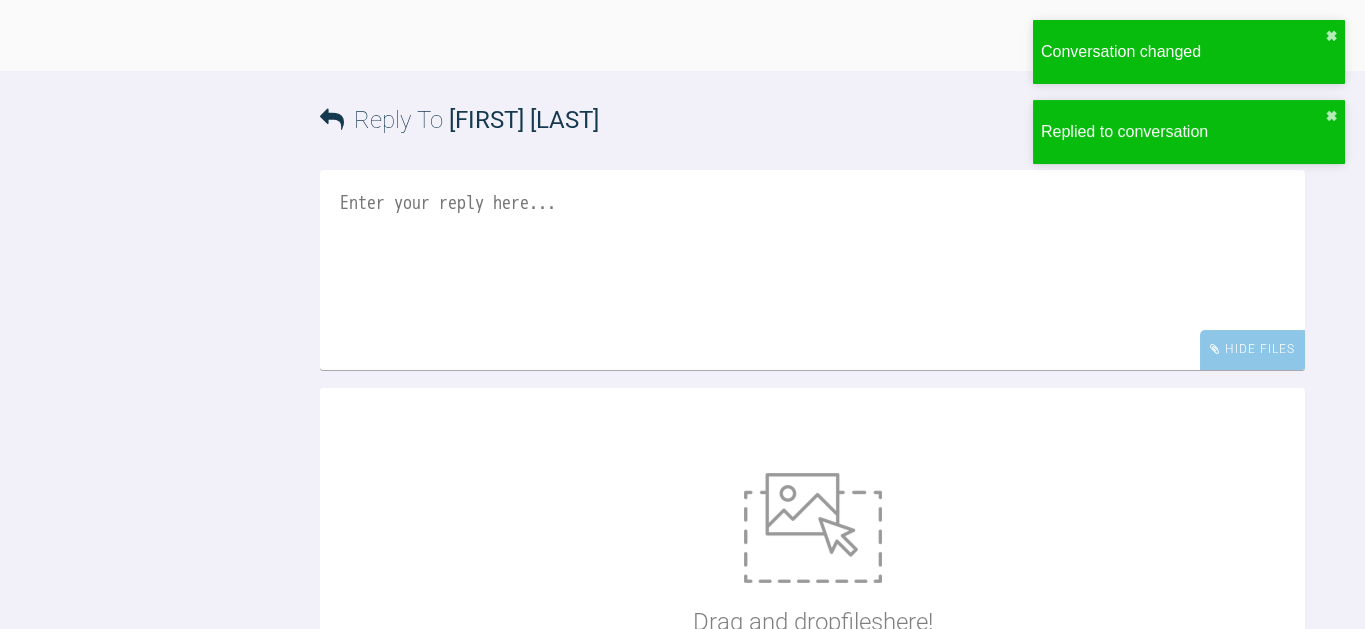 scroll, scrollTop: 2486, scrollLeft: 0, axis: vertical 